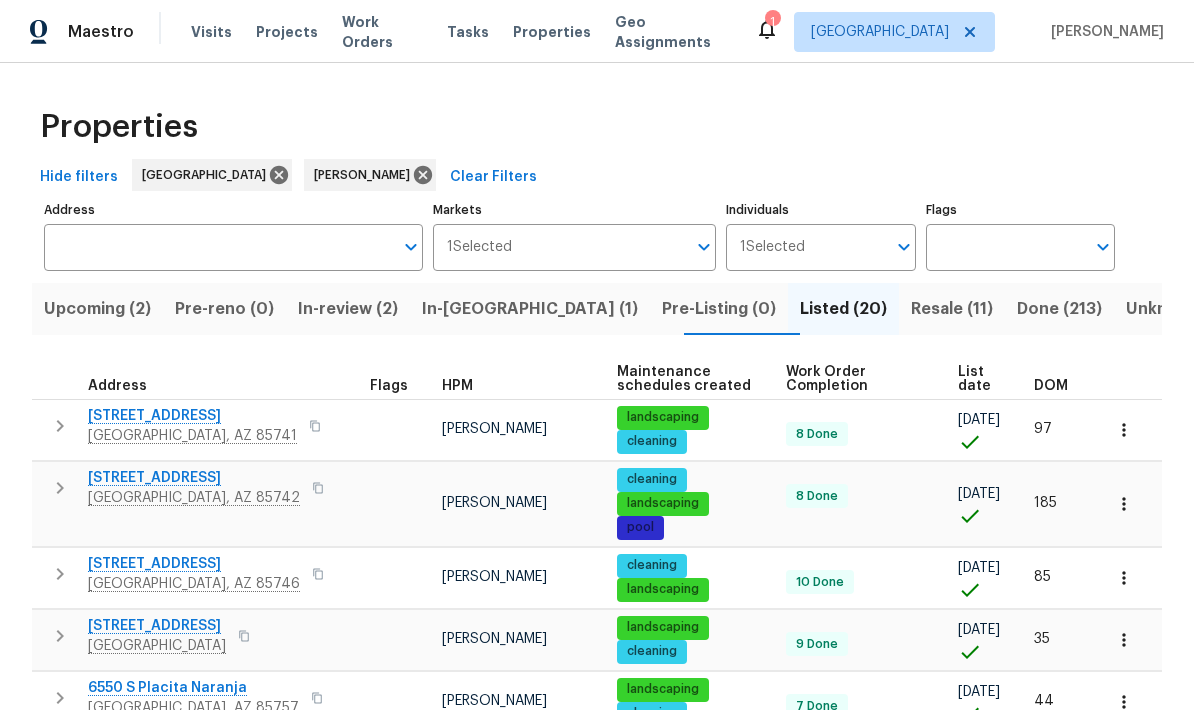 scroll, scrollTop: 0, scrollLeft: 0, axis: both 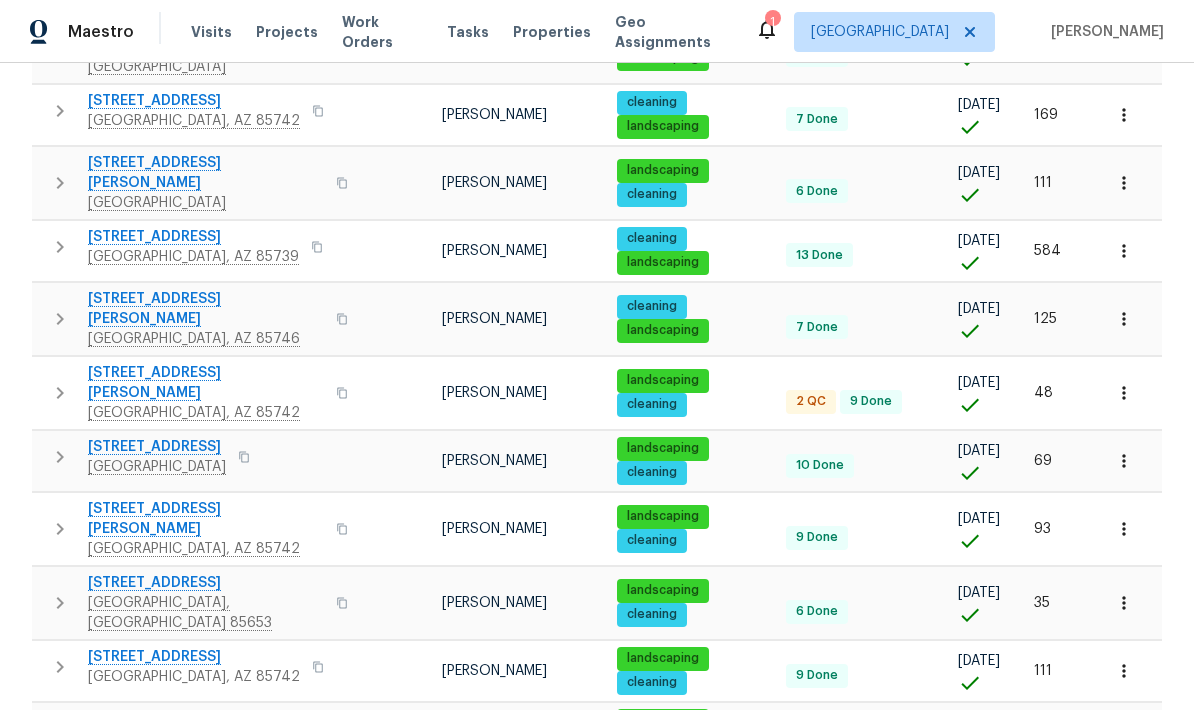 click at bounding box center (318, 667) 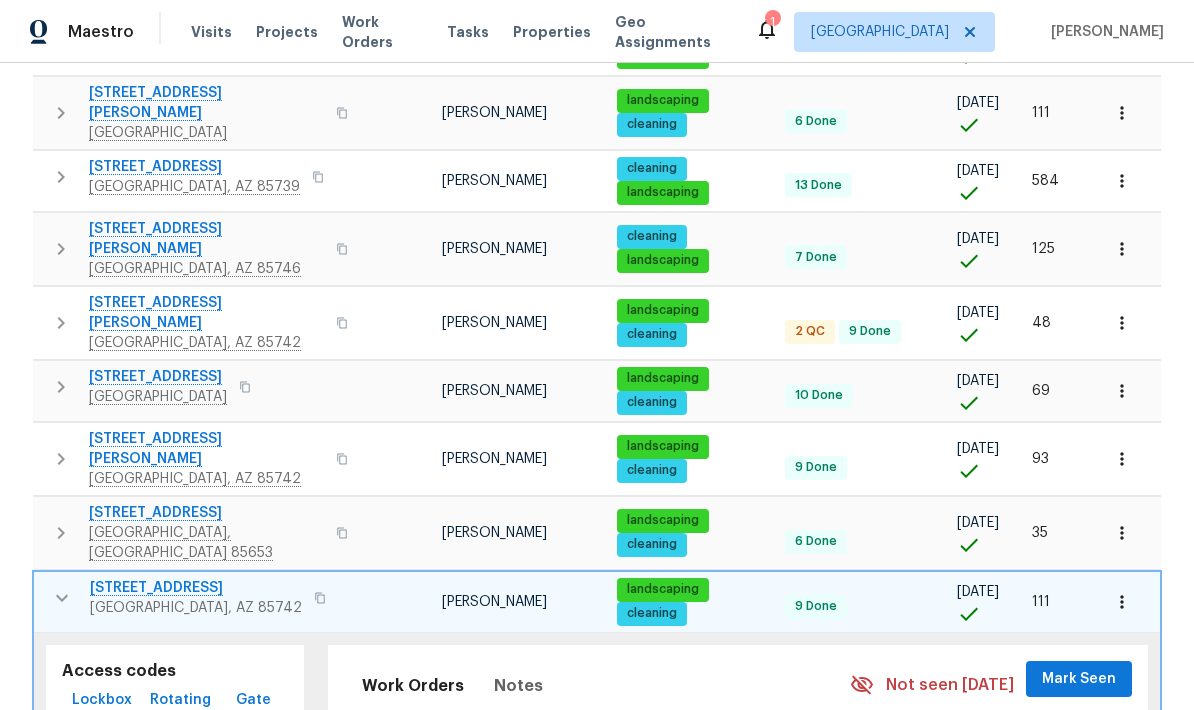 scroll, scrollTop: 1171, scrollLeft: 0, axis: vertical 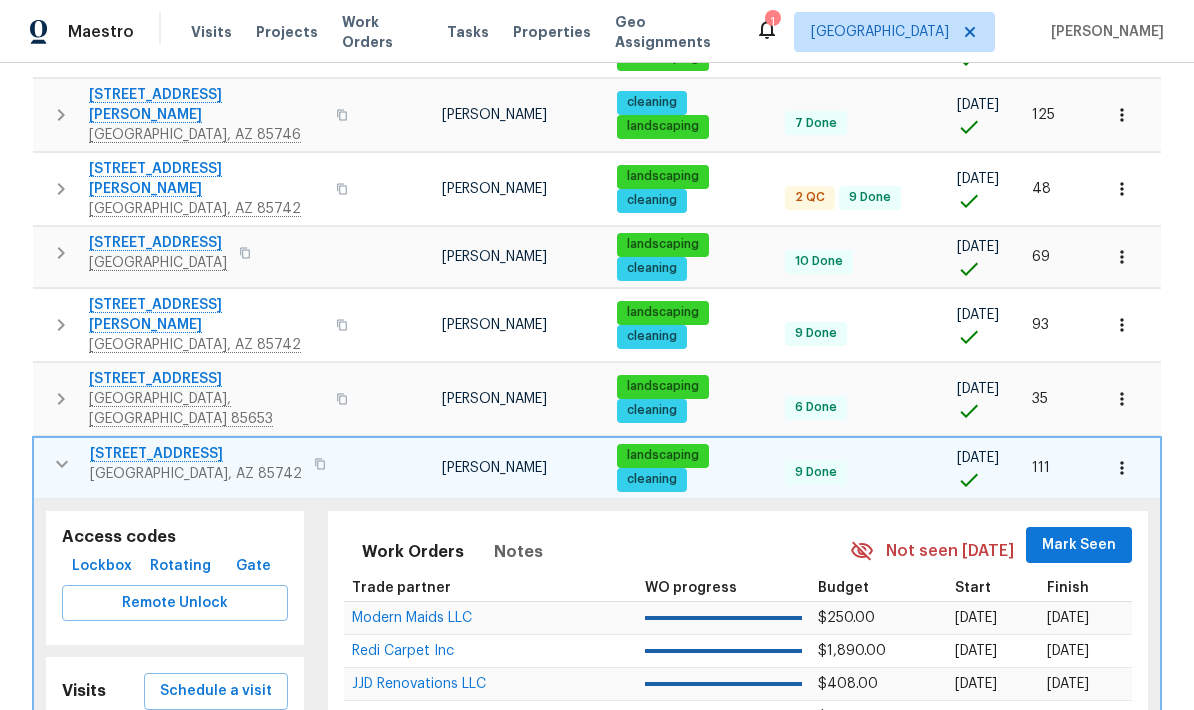 click on "Schedule a visit" at bounding box center [216, 691] 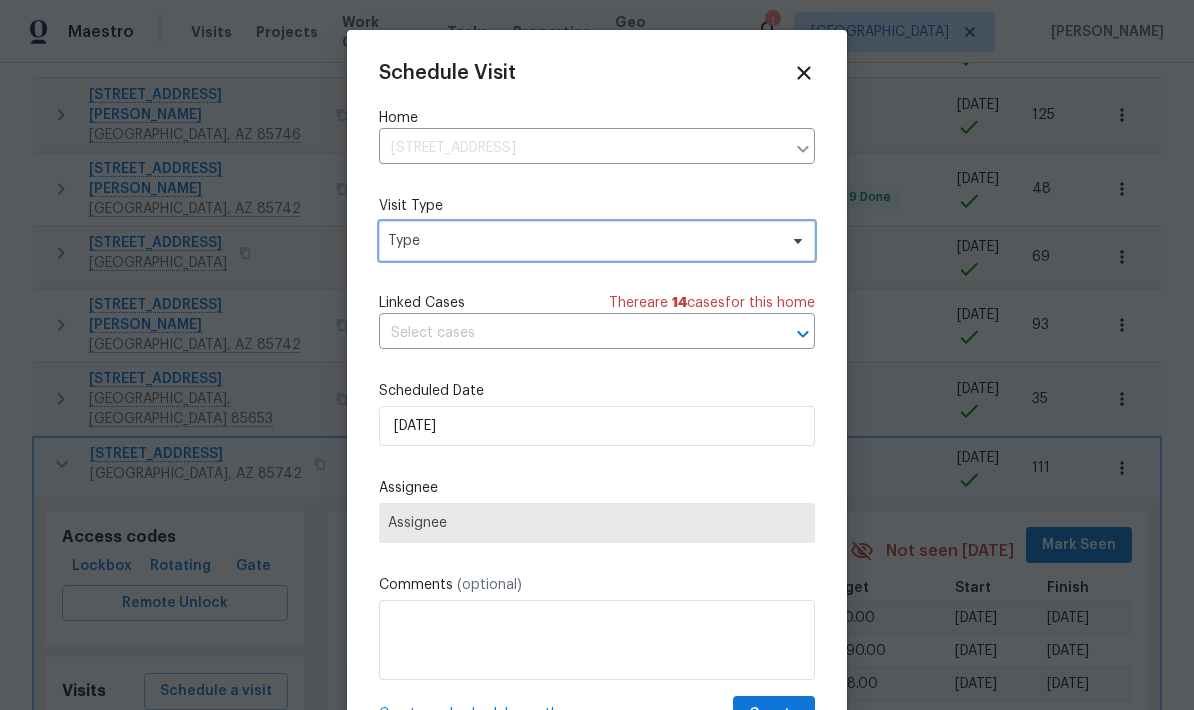 click on "Type" at bounding box center (582, 241) 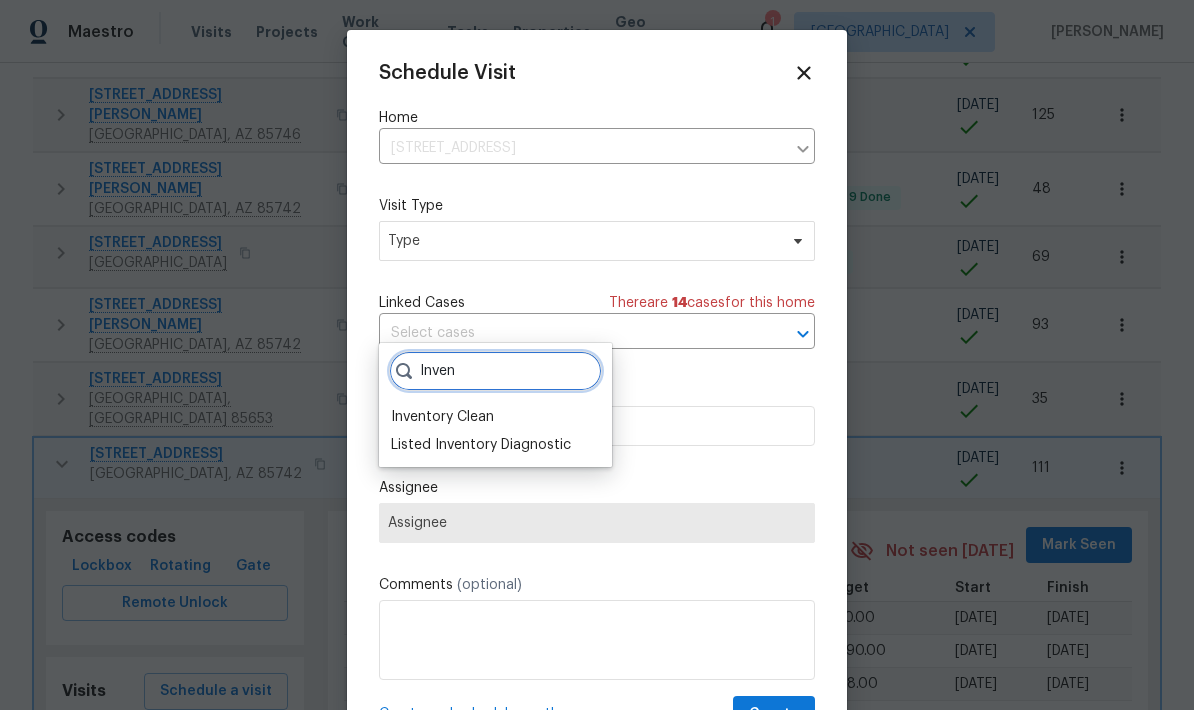 type on "Inven" 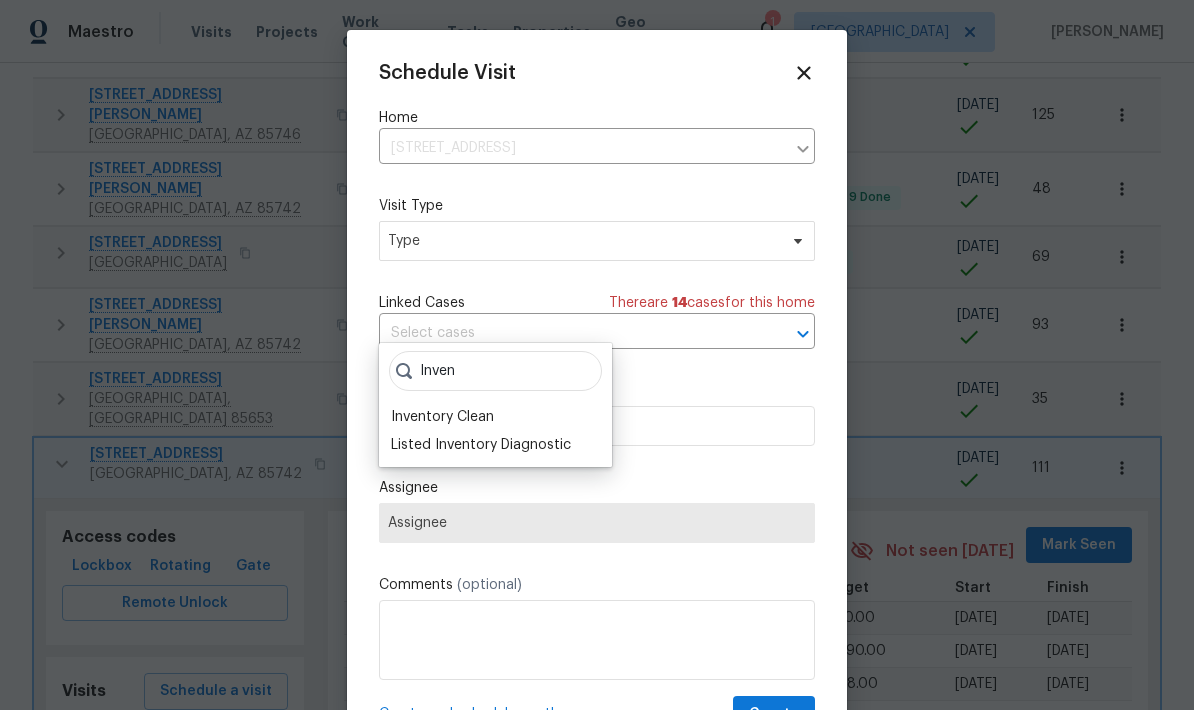 click on "Inventory Clean" at bounding box center [442, 417] 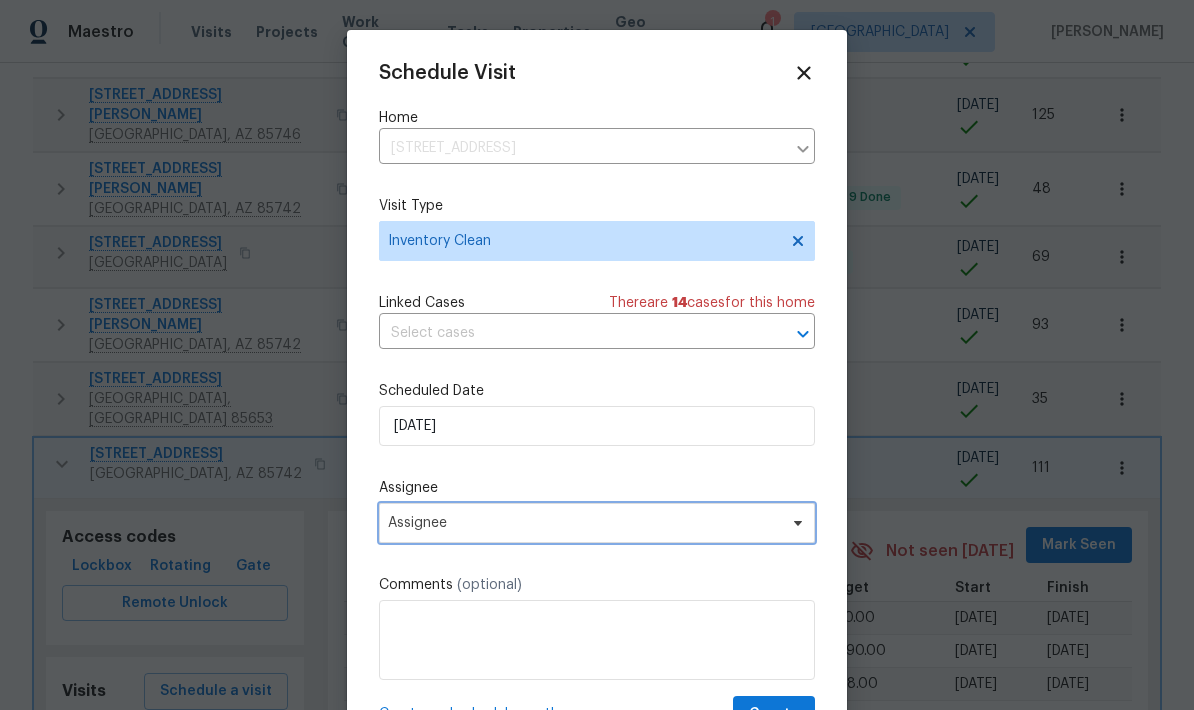 click on "Assignee" at bounding box center [584, 523] 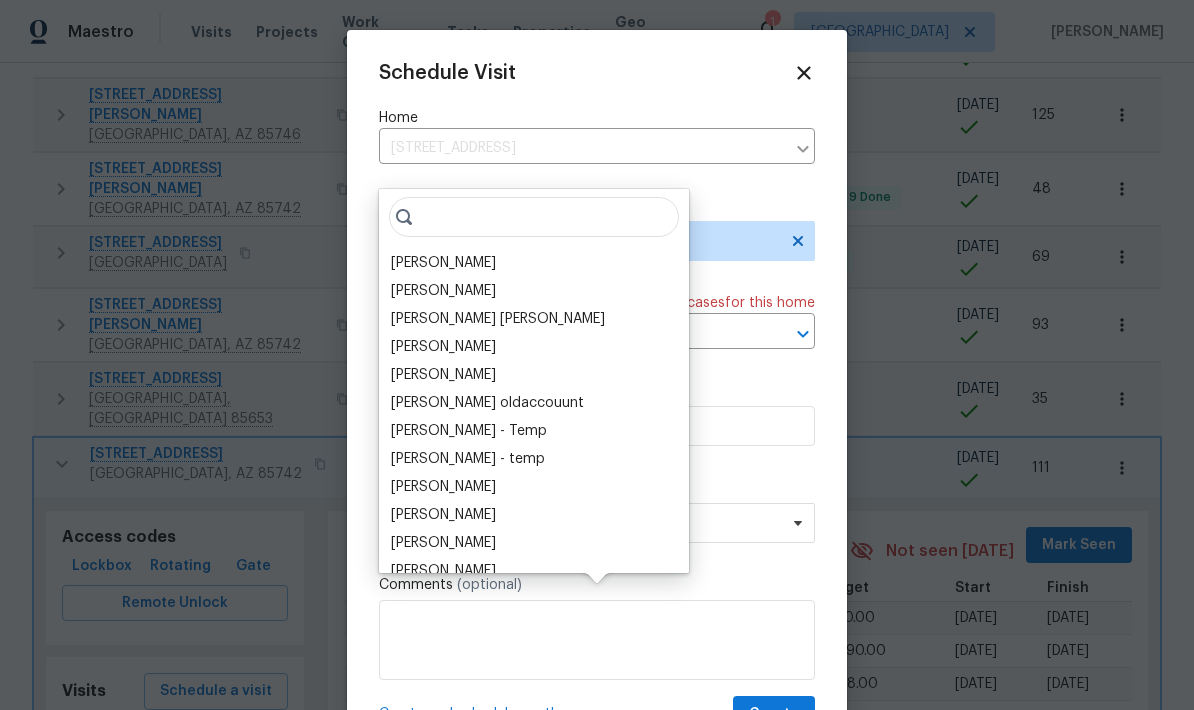 click on "[PERSON_NAME]" at bounding box center (443, 263) 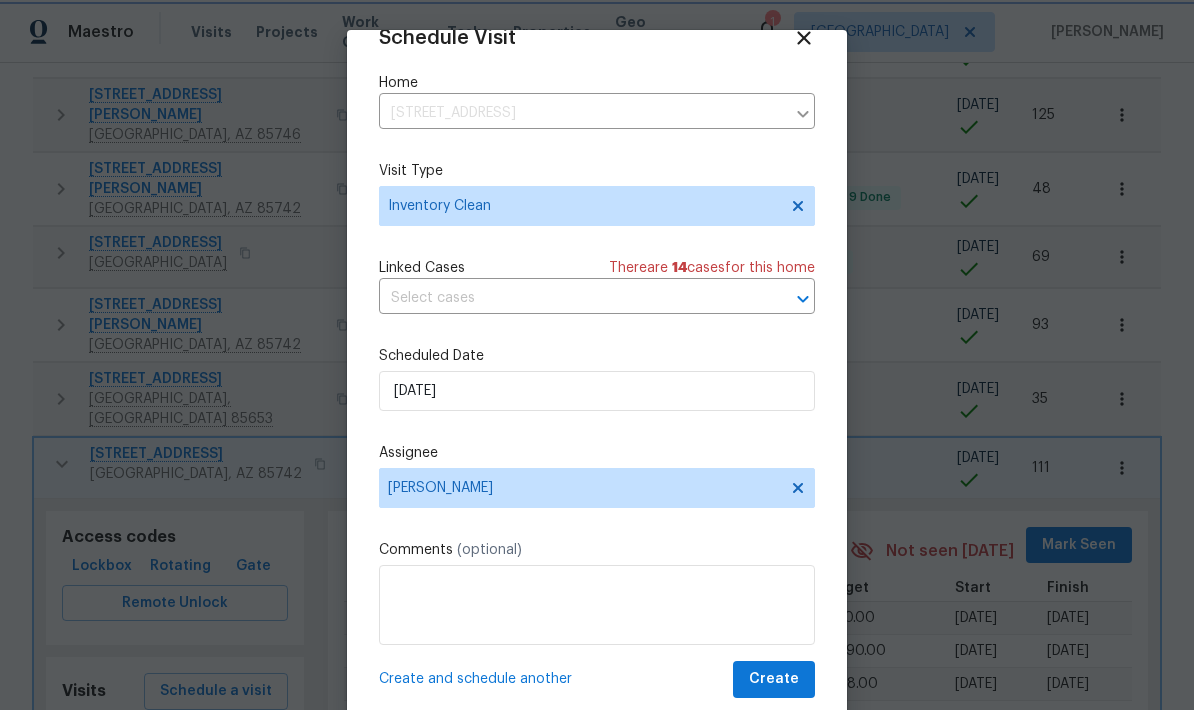 scroll, scrollTop: 39, scrollLeft: 0, axis: vertical 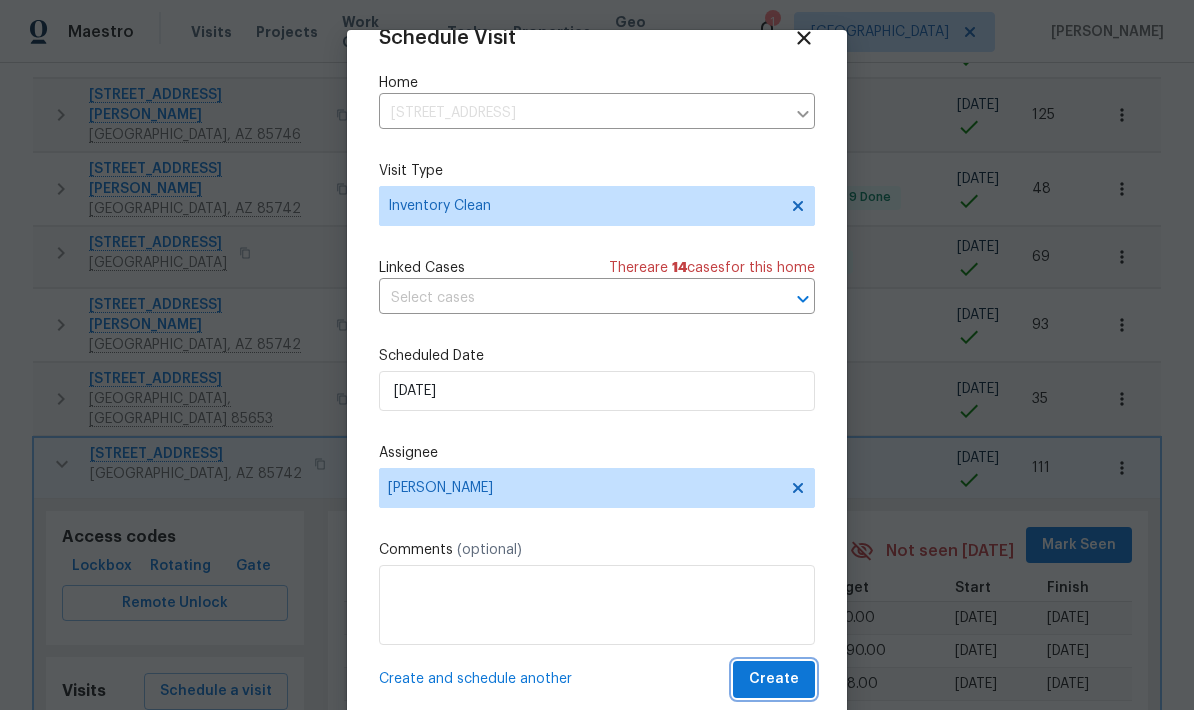 click on "Create" at bounding box center (774, 679) 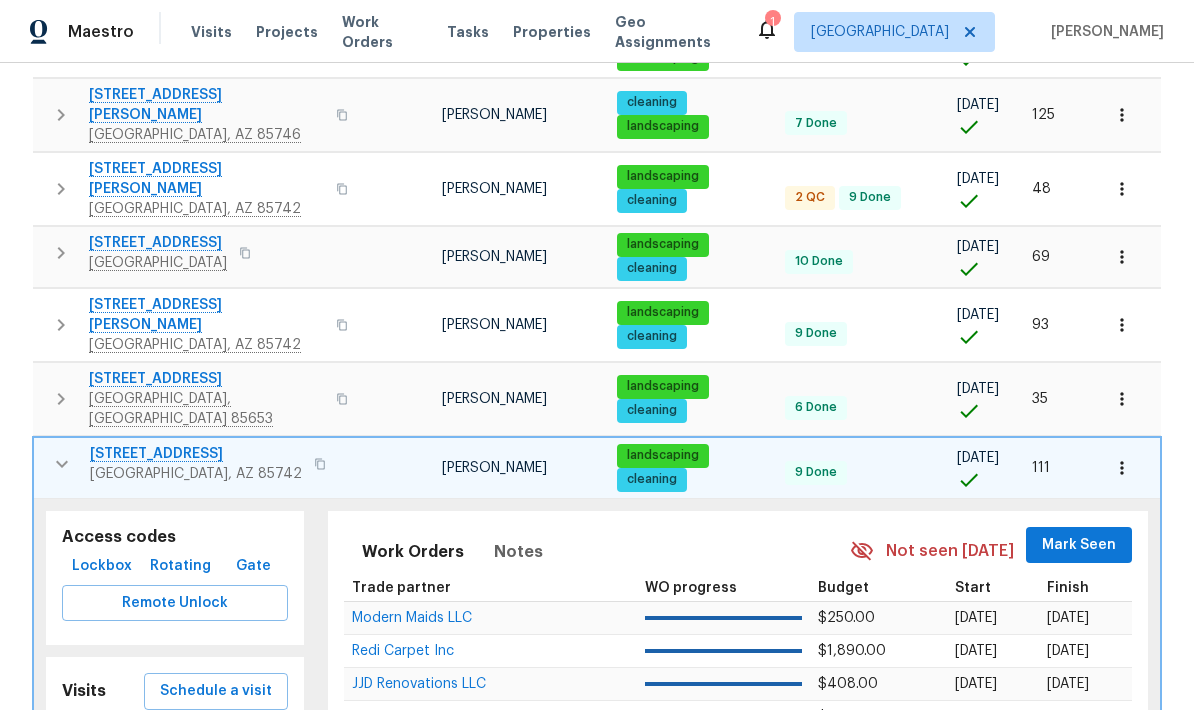 click 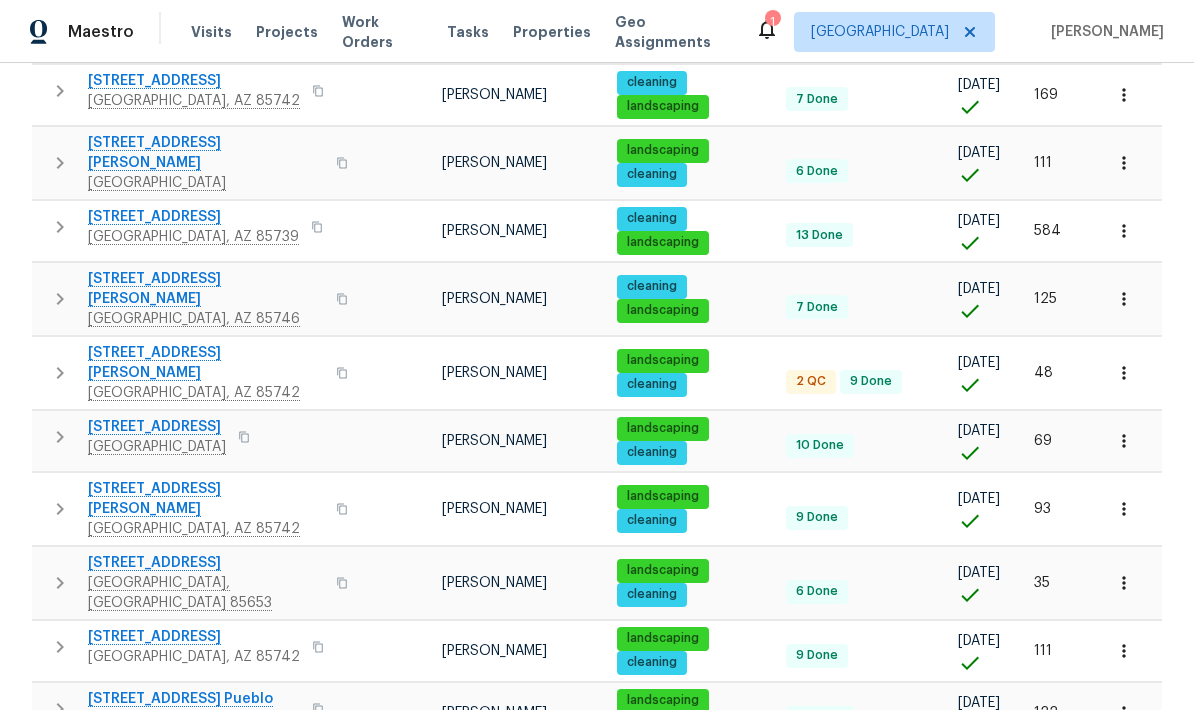 scroll, scrollTop: 967, scrollLeft: 0, axis: vertical 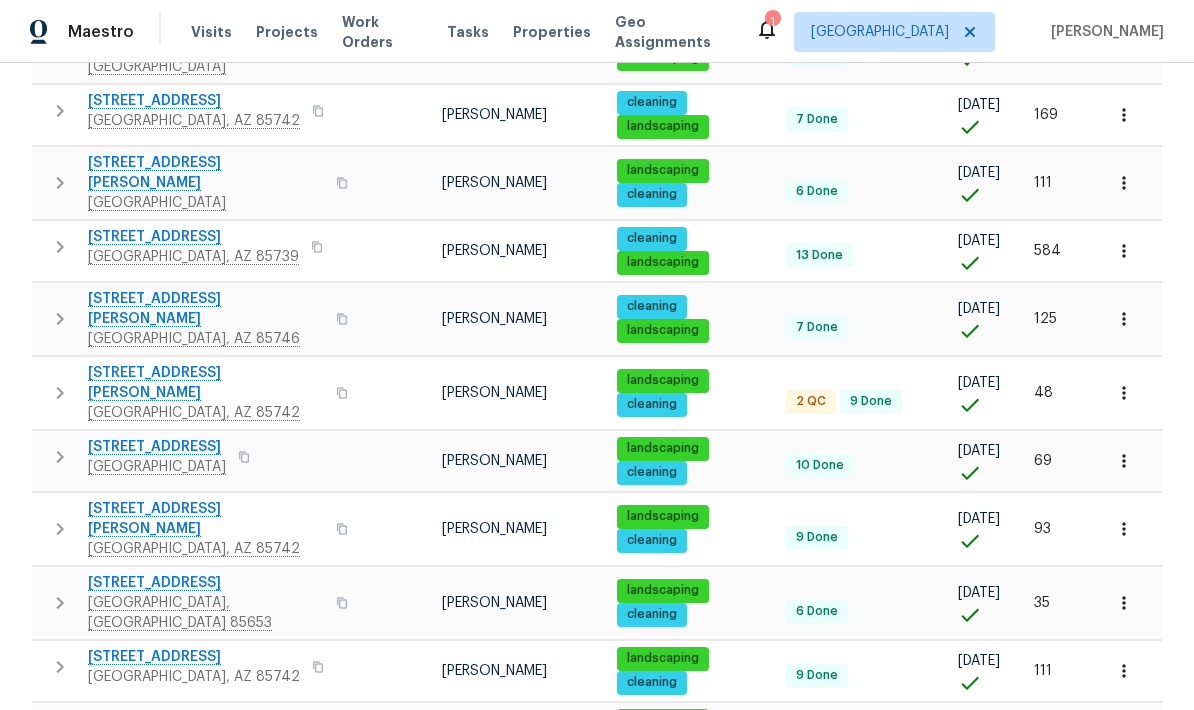 click 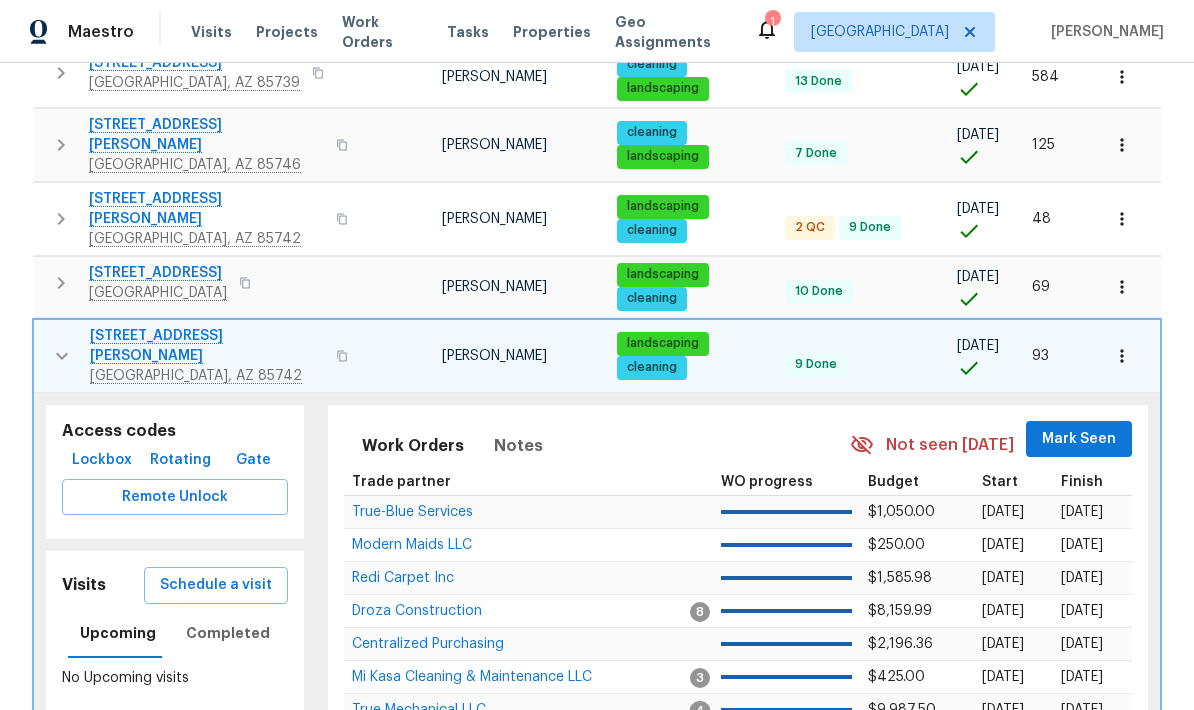 scroll, scrollTop: 1162, scrollLeft: 0, axis: vertical 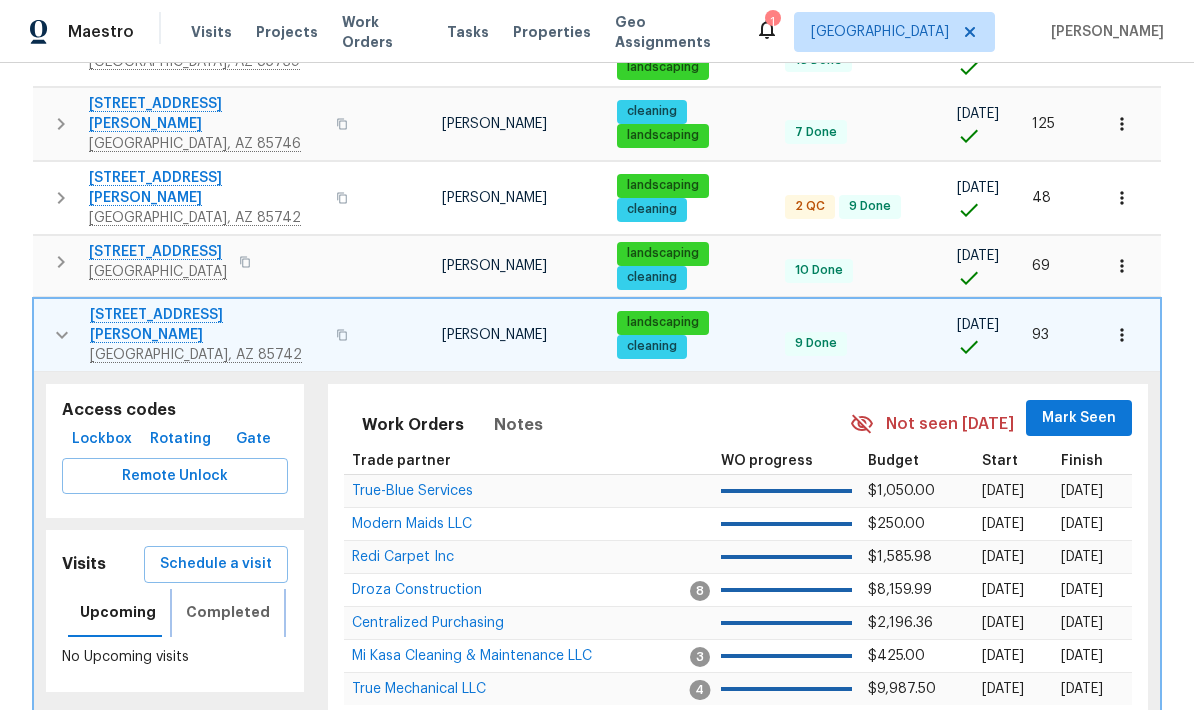 click on "Completed" at bounding box center (228, 612) 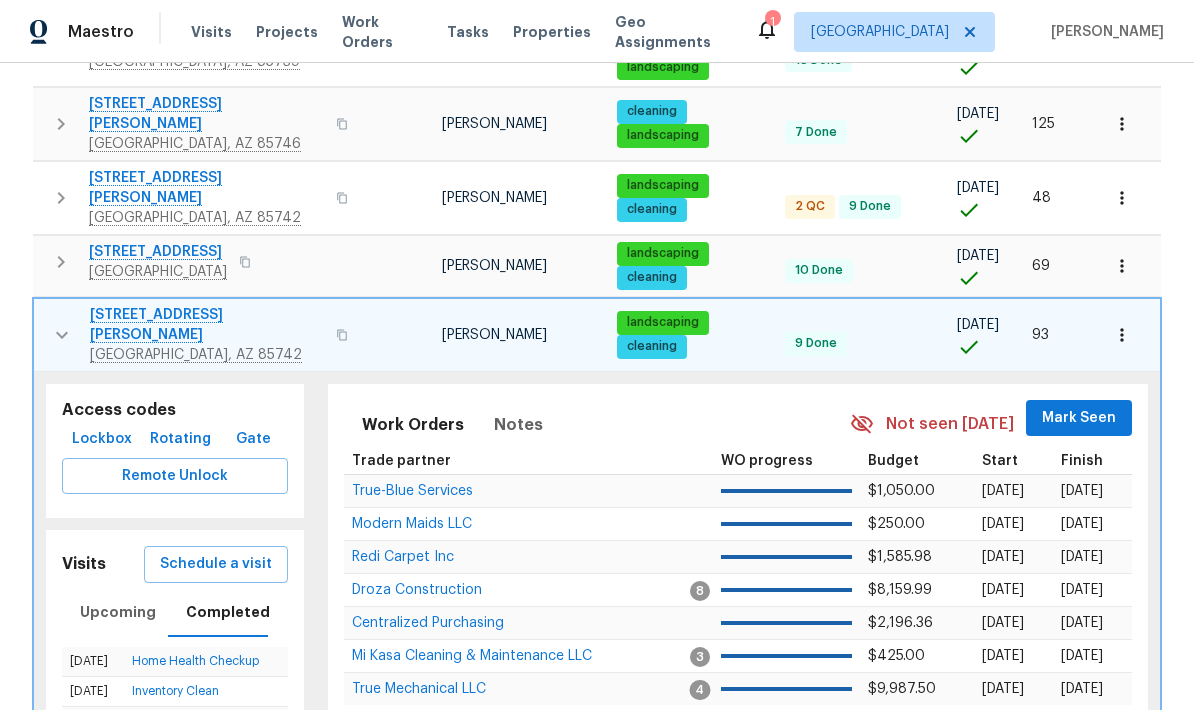 click on "Schedule a visit" at bounding box center (216, 564) 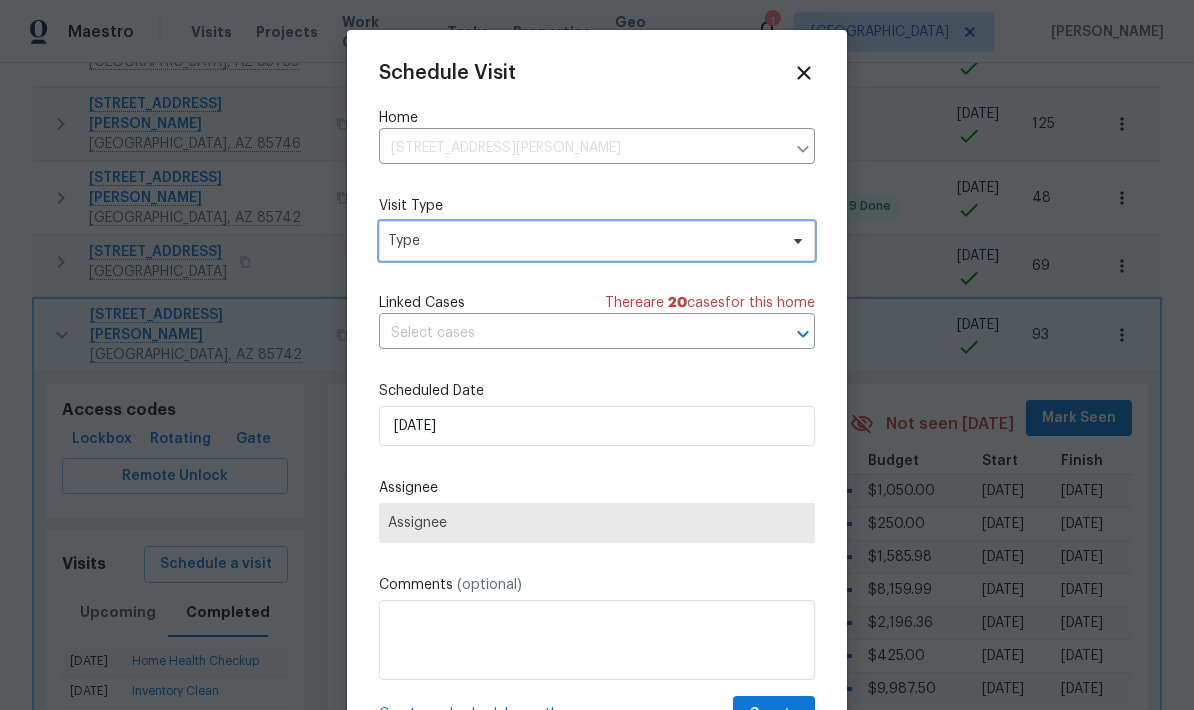 click on "Type" at bounding box center [582, 241] 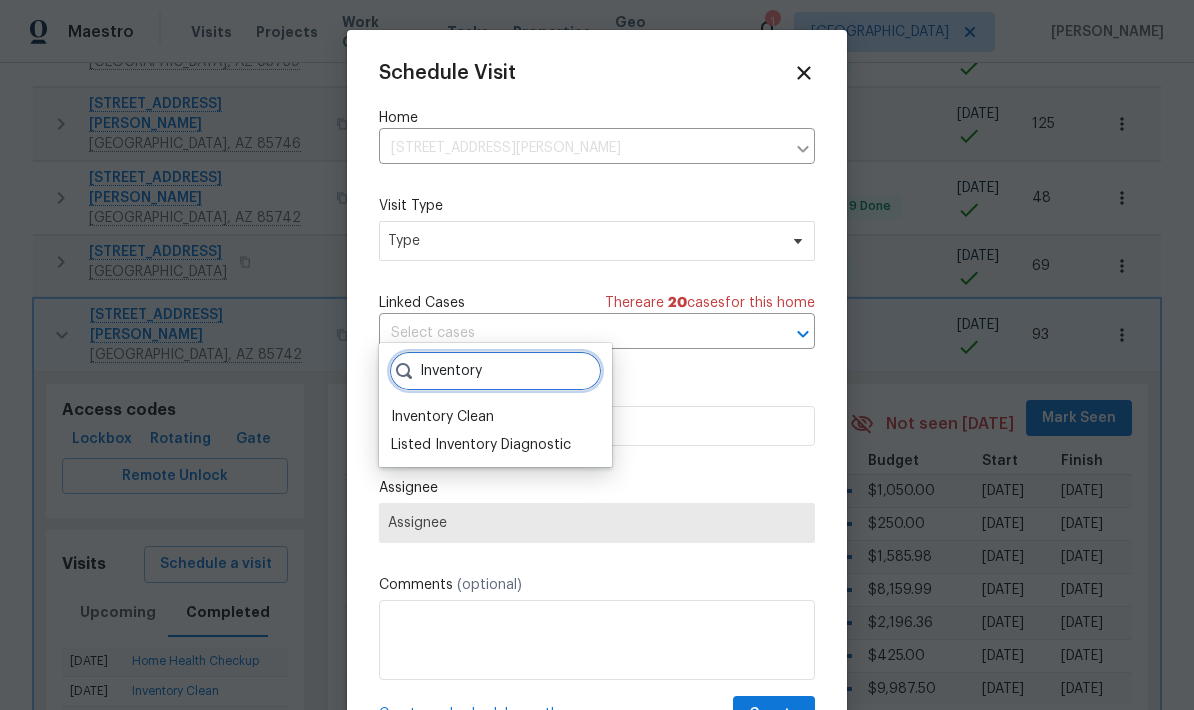 type on "Inventory" 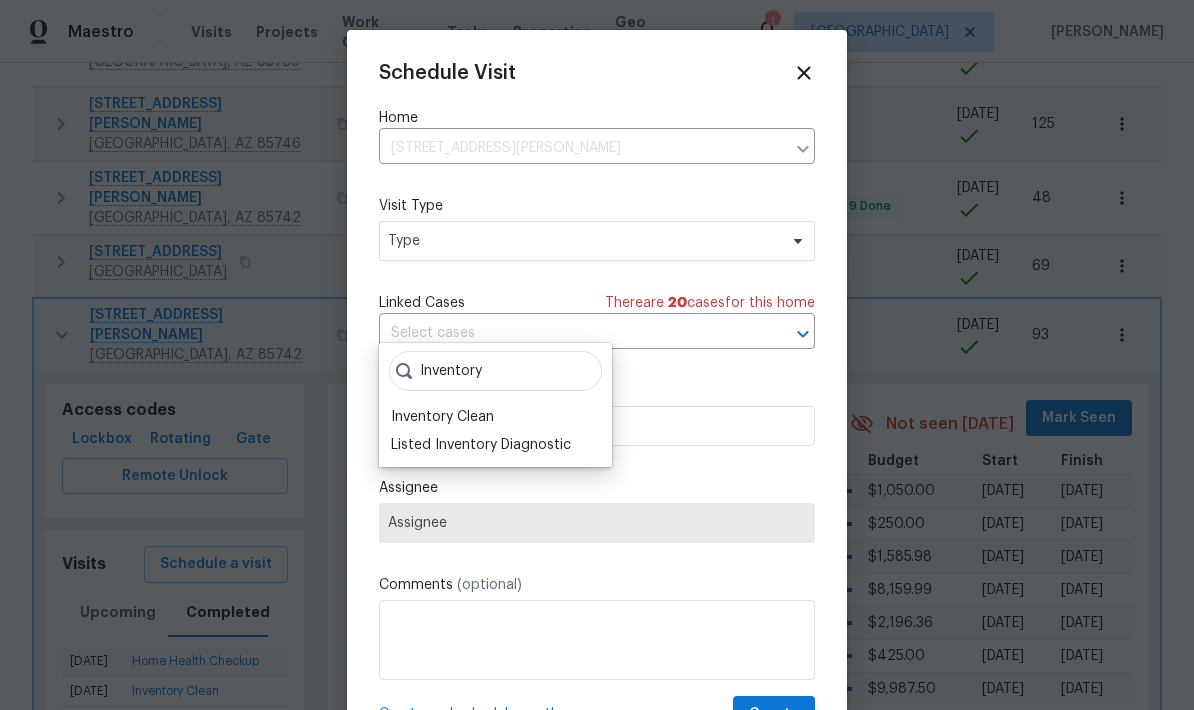 click on "Inventory Clean" at bounding box center [442, 417] 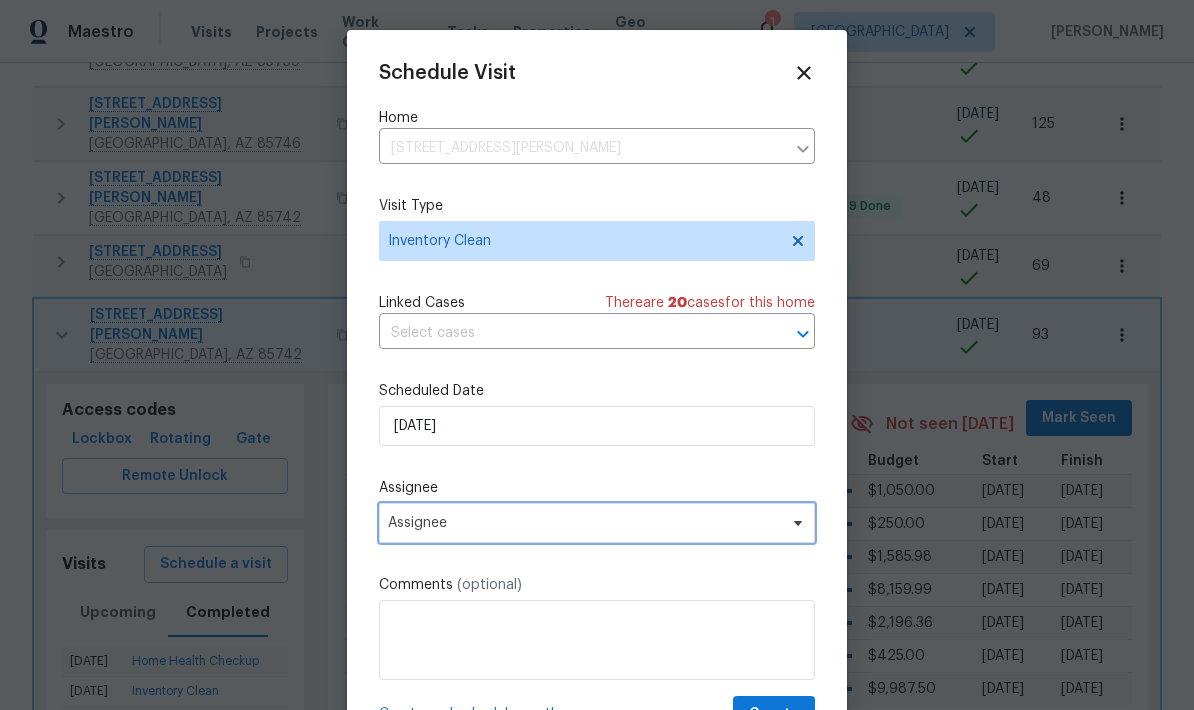 click on "Assignee" at bounding box center (584, 523) 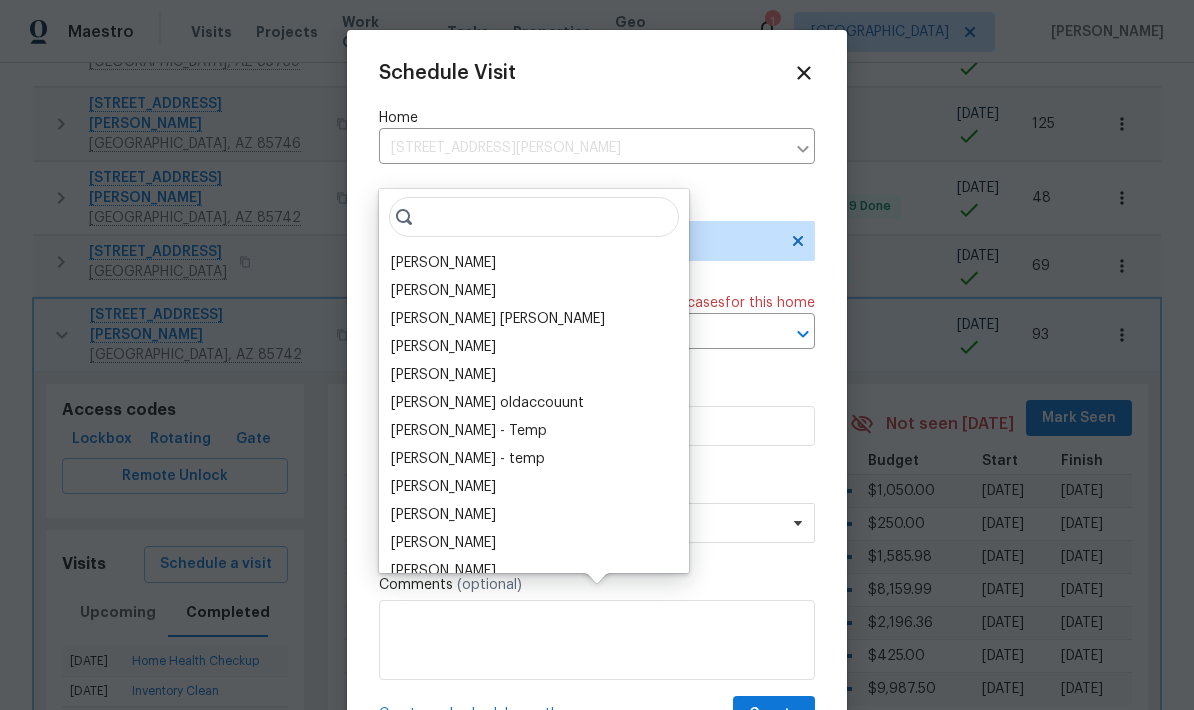 click on "[PERSON_NAME]" at bounding box center (443, 263) 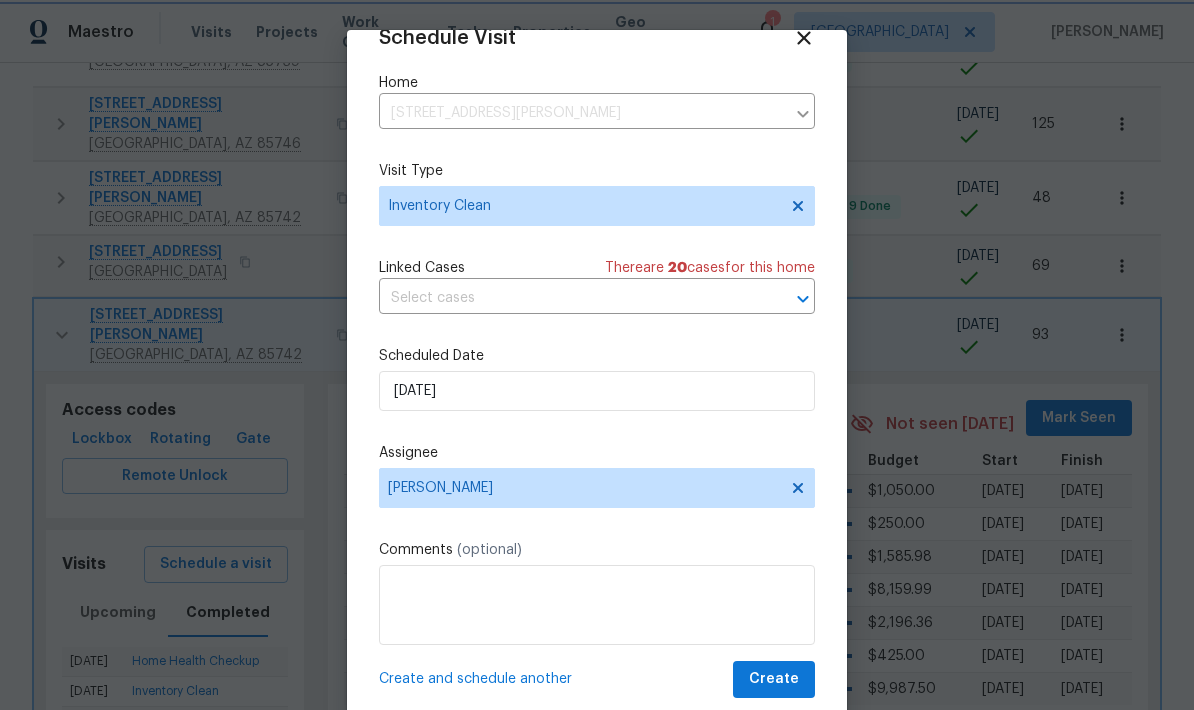 scroll, scrollTop: 39, scrollLeft: 0, axis: vertical 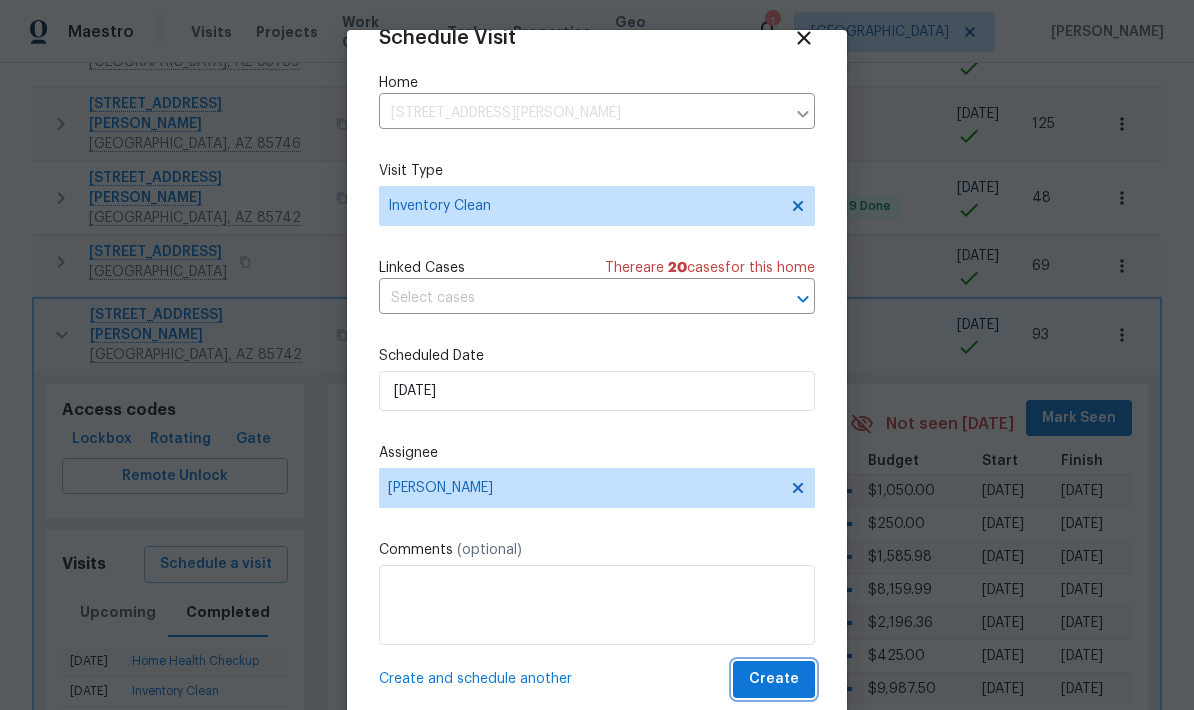 click on "Create" at bounding box center [774, 679] 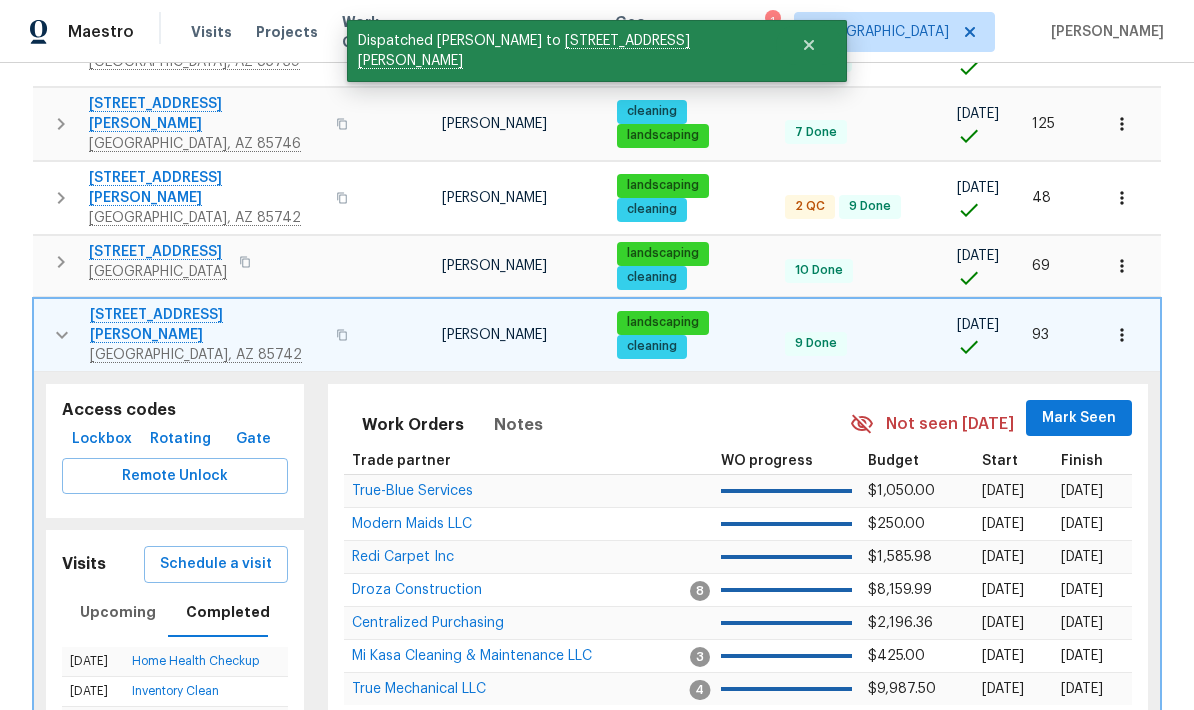click 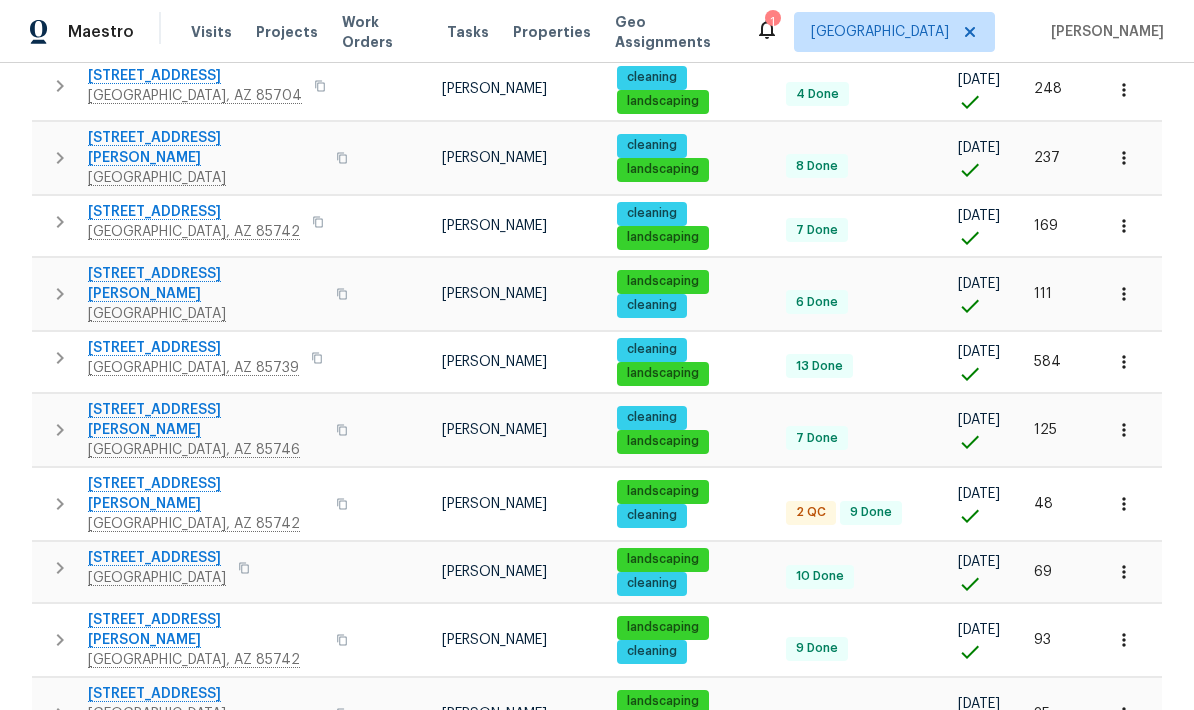 scroll, scrollTop: 843, scrollLeft: 0, axis: vertical 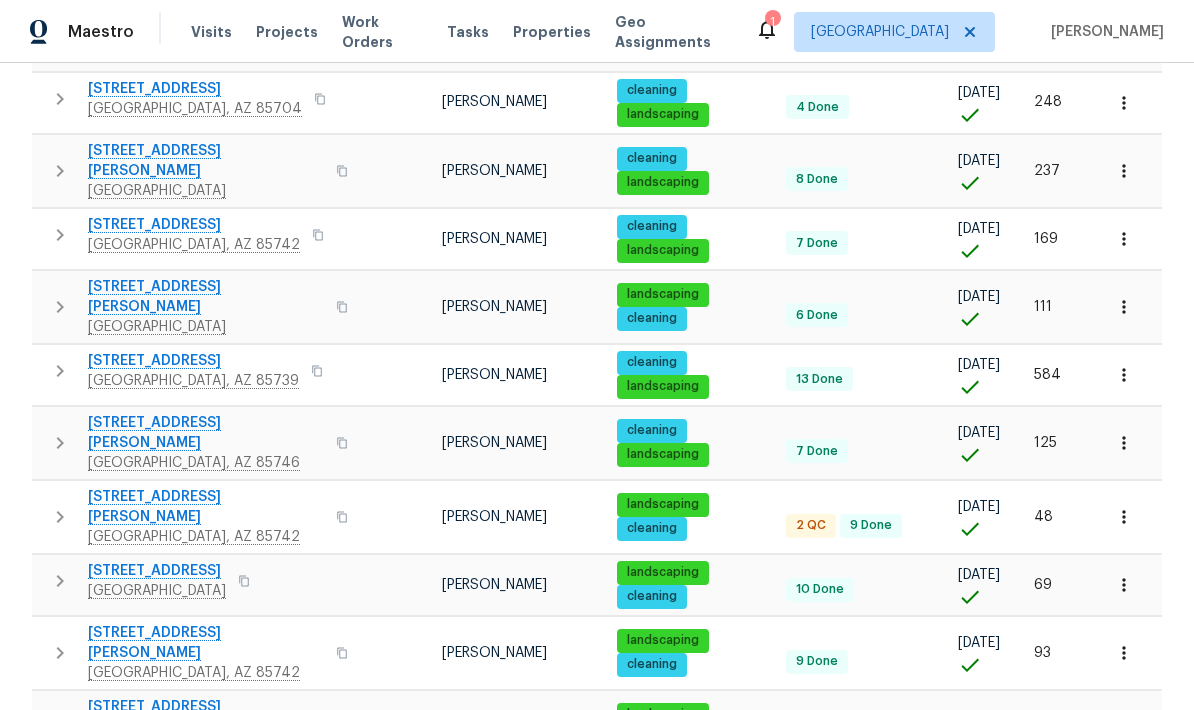 click at bounding box center [60, 235] 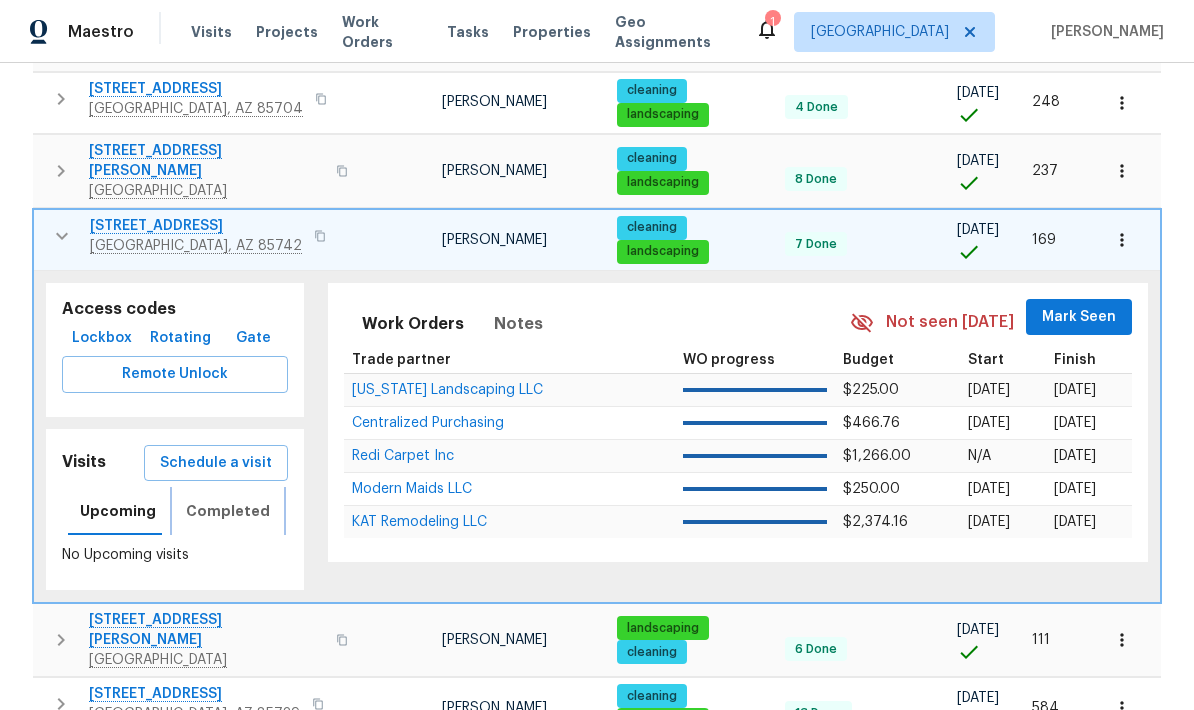 click on "Completed" at bounding box center [228, 511] 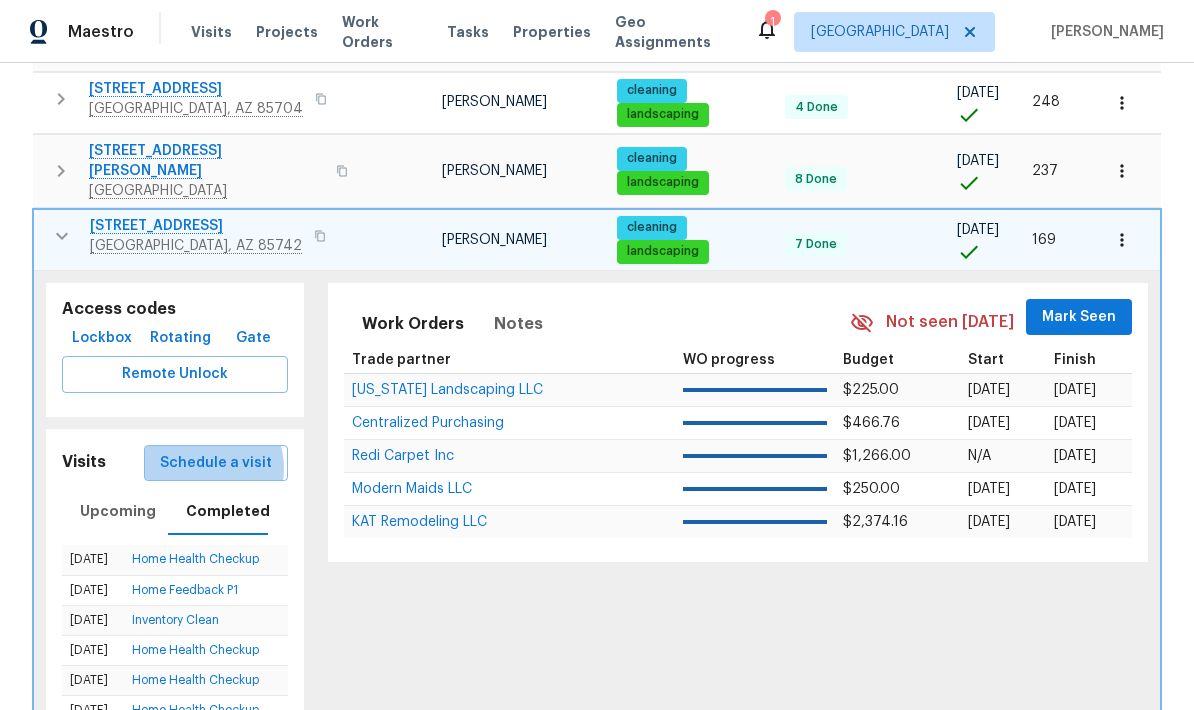 click on "Schedule a visit" at bounding box center (216, 463) 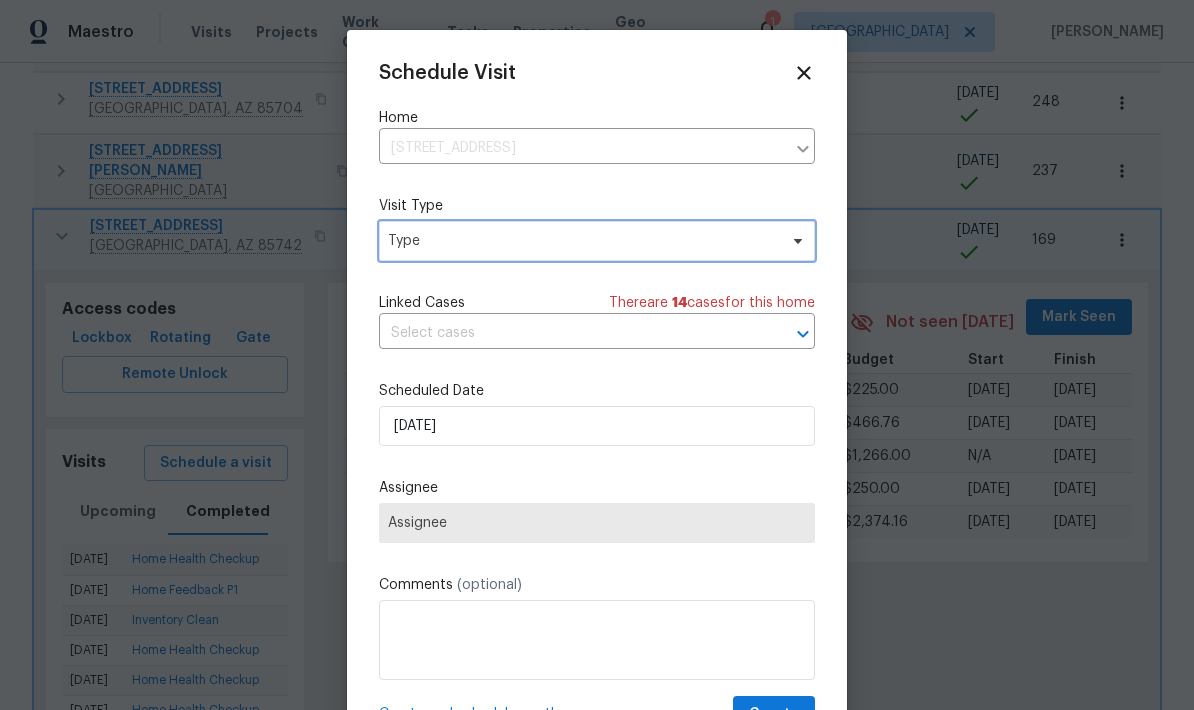 click on "Type" at bounding box center [597, 241] 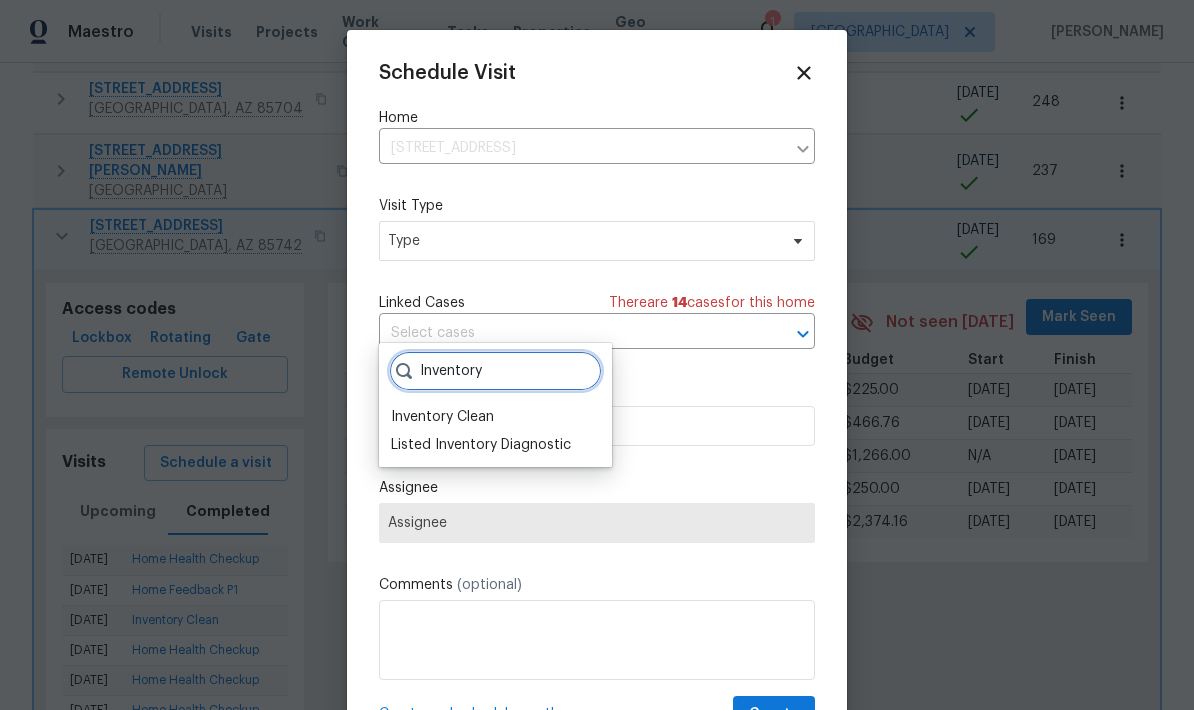 type on "Inventory" 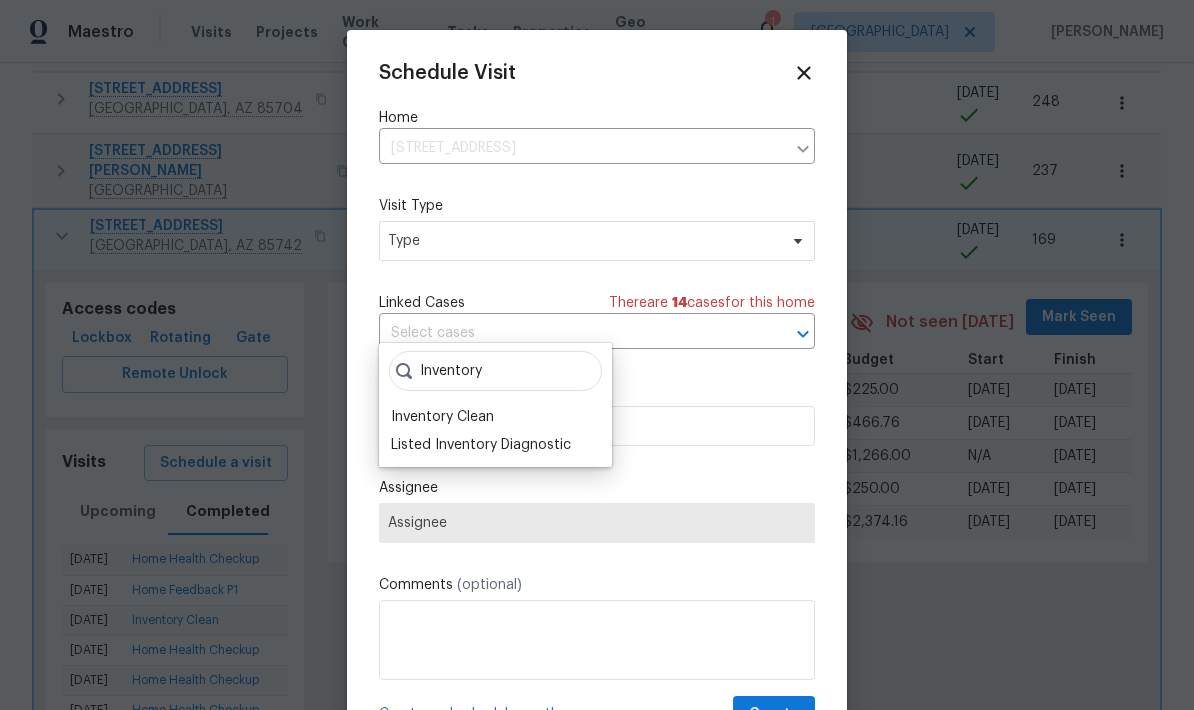 click on "Inventory Clean" at bounding box center (442, 417) 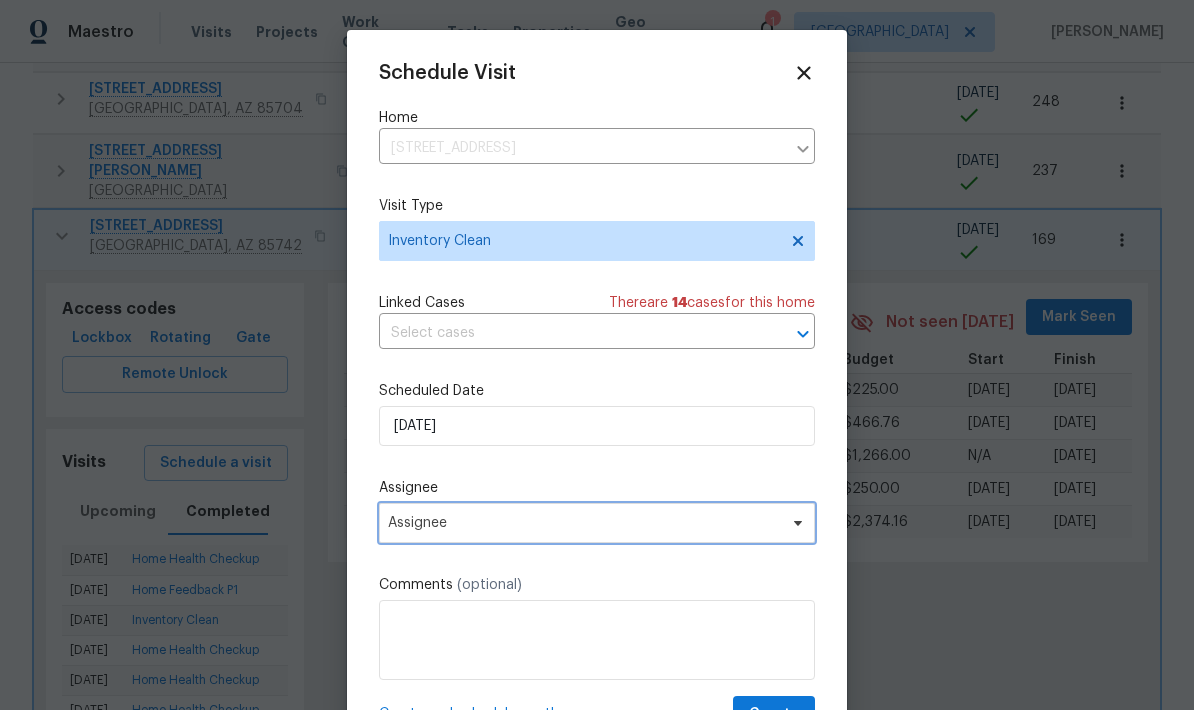 click on "Assignee" at bounding box center [597, 523] 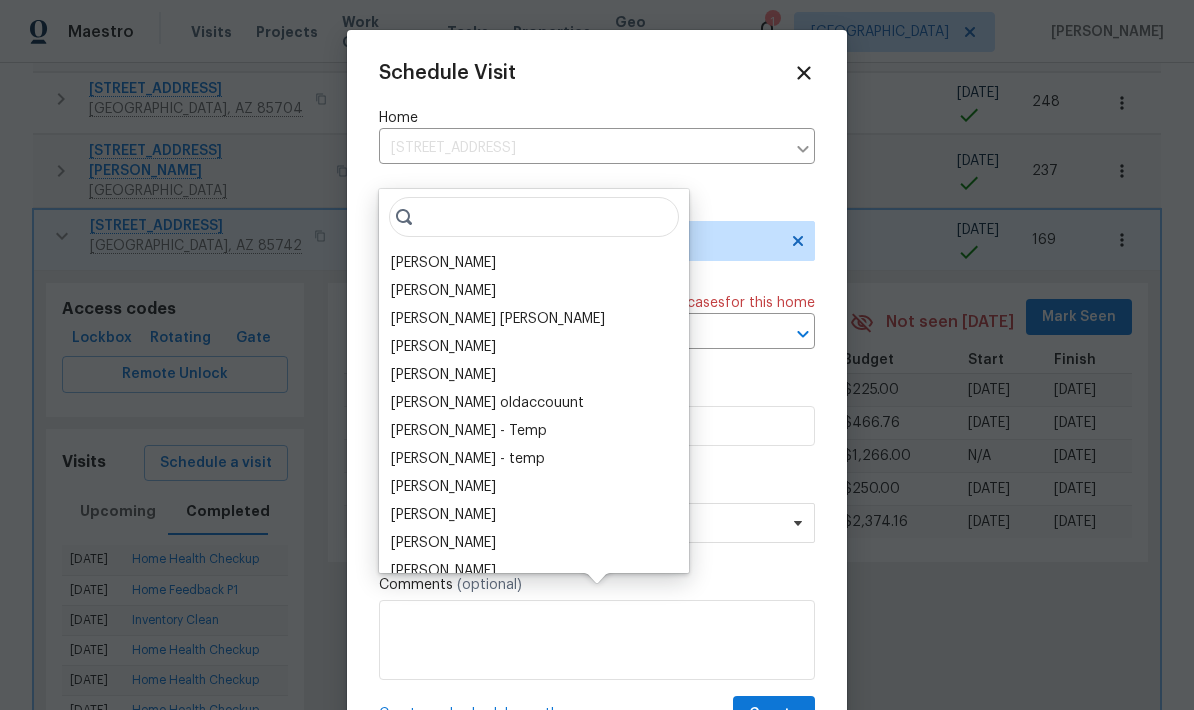 click on "[PERSON_NAME]" at bounding box center [443, 263] 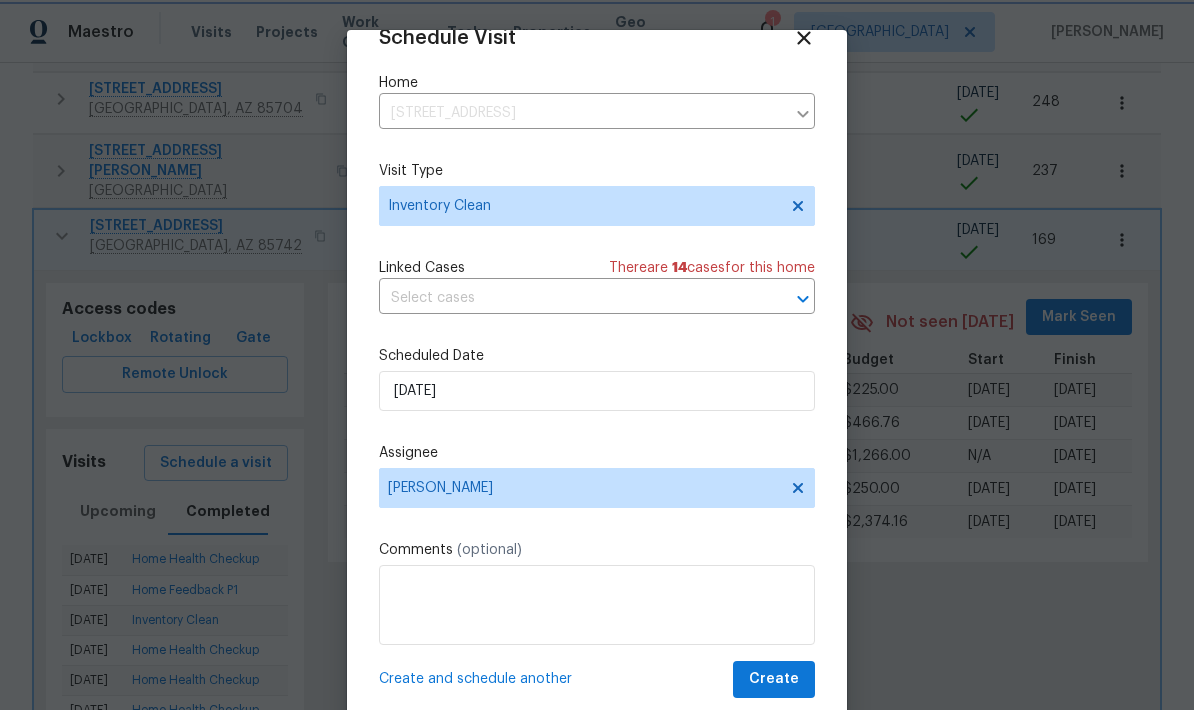 scroll, scrollTop: 39, scrollLeft: 0, axis: vertical 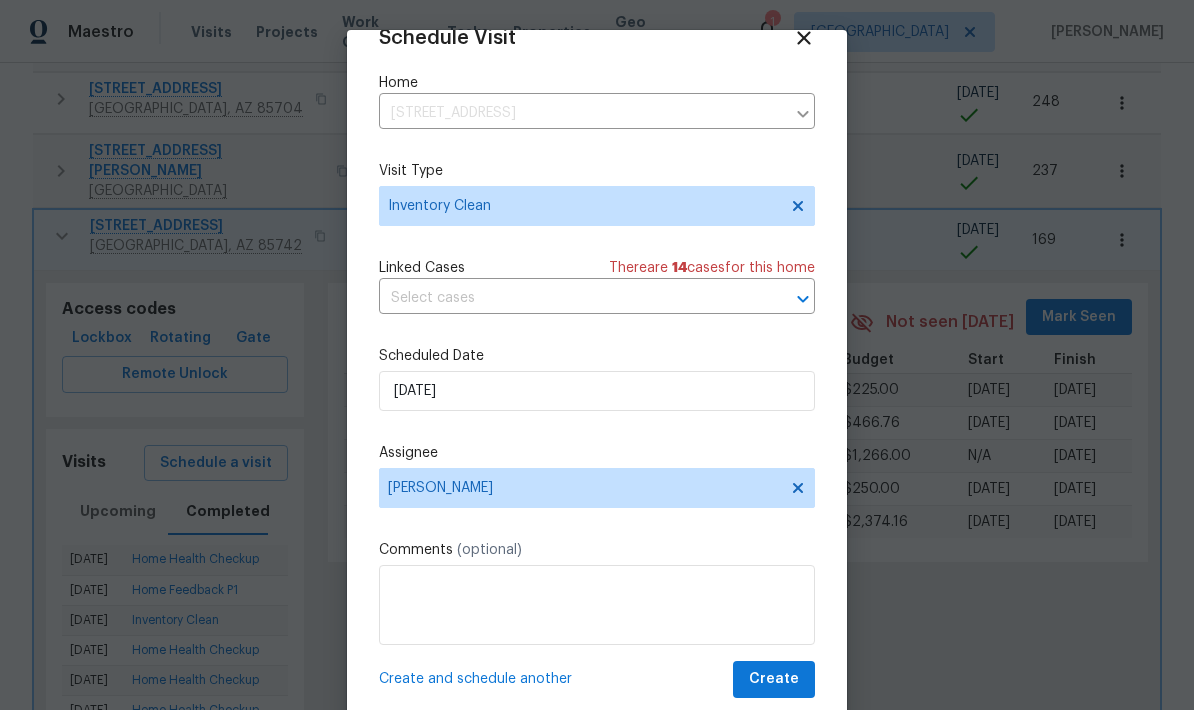 click on "Create" at bounding box center (774, 679) 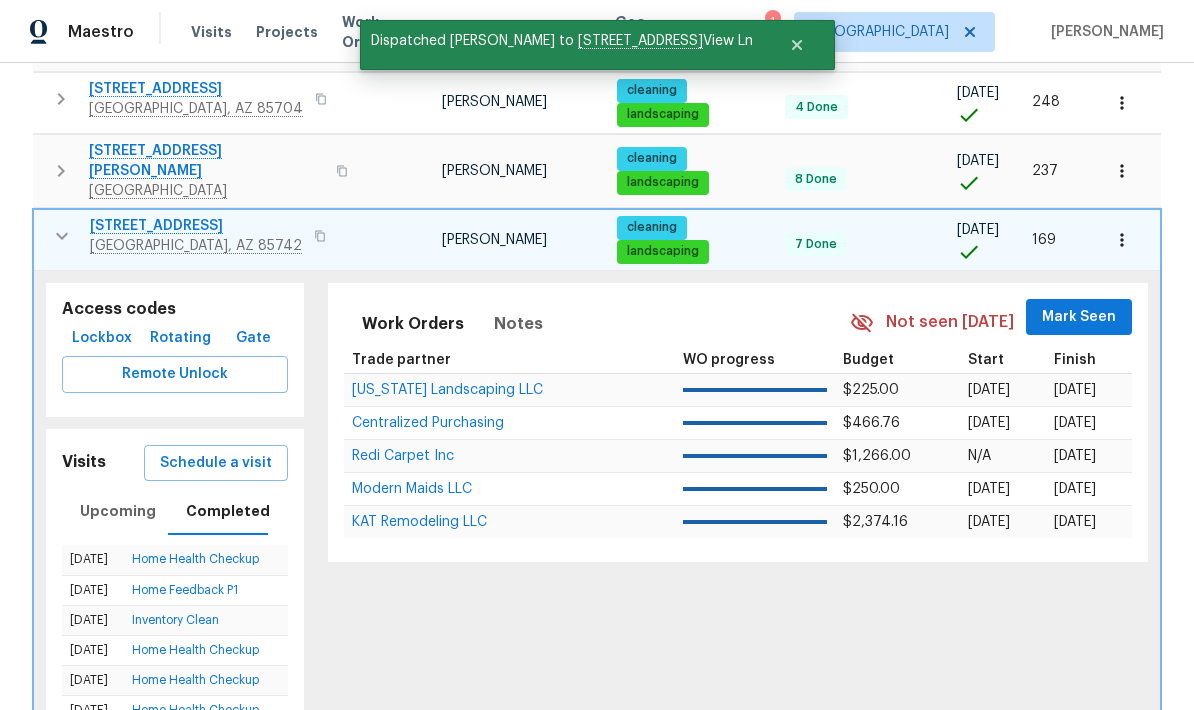 click 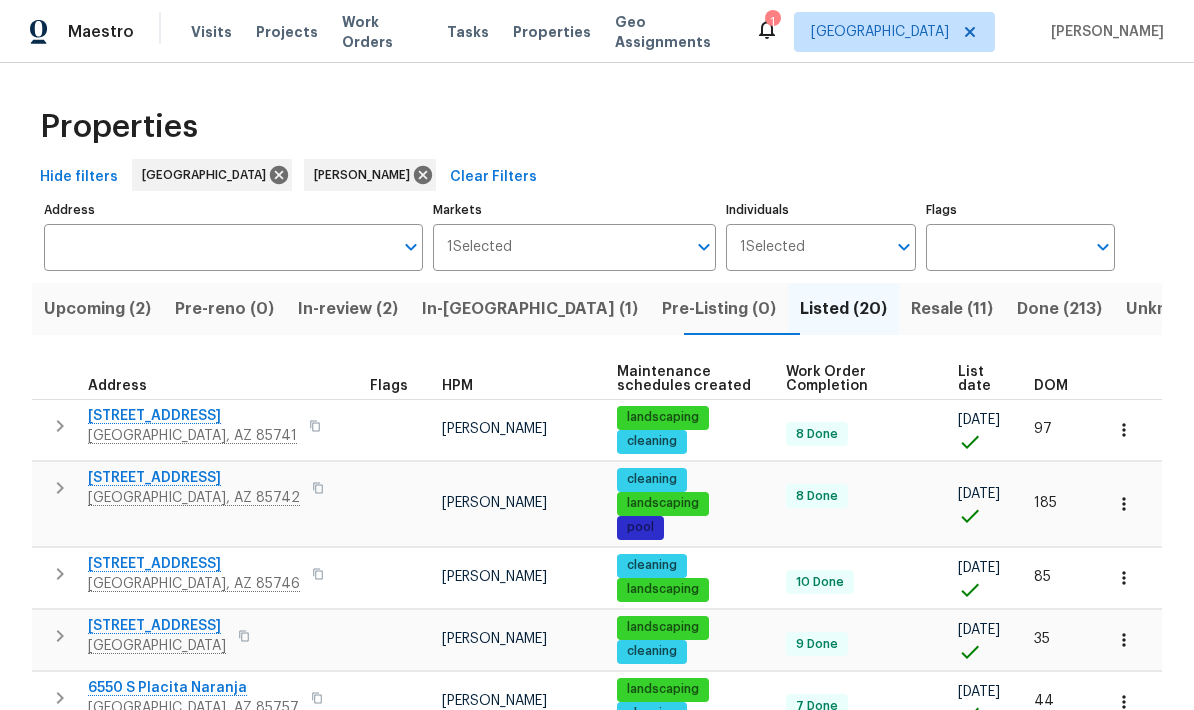 scroll, scrollTop: 0, scrollLeft: 0, axis: both 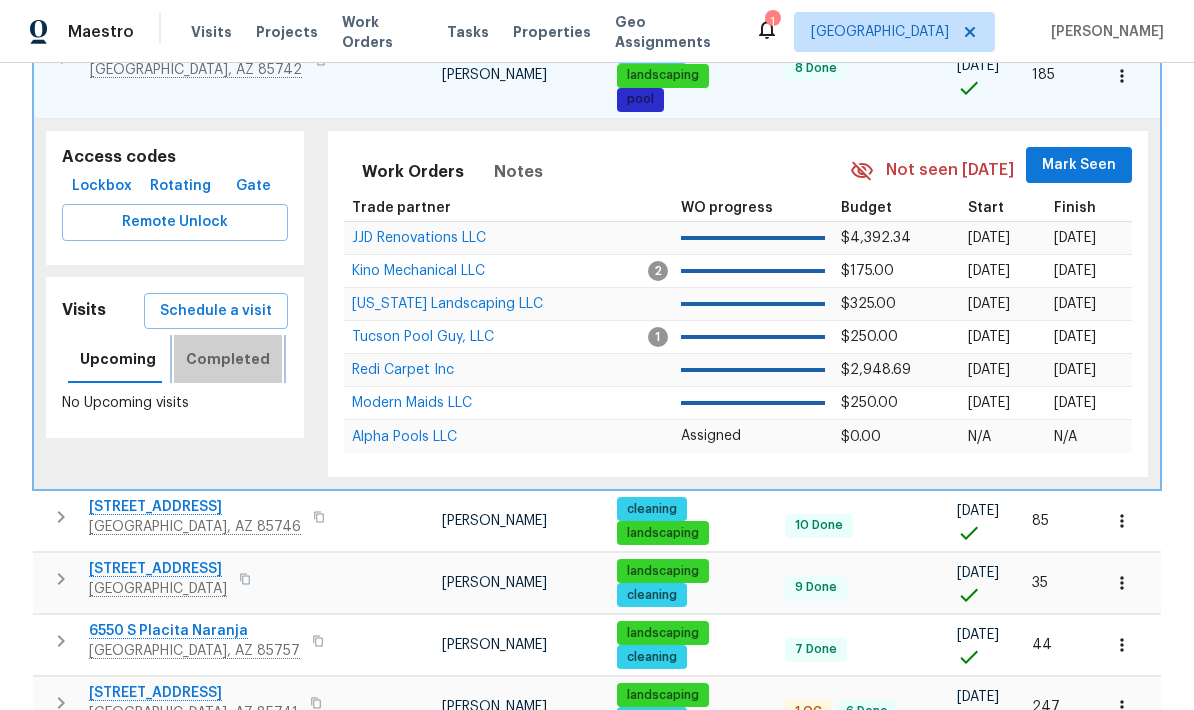 click on "Completed" at bounding box center (228, 359) 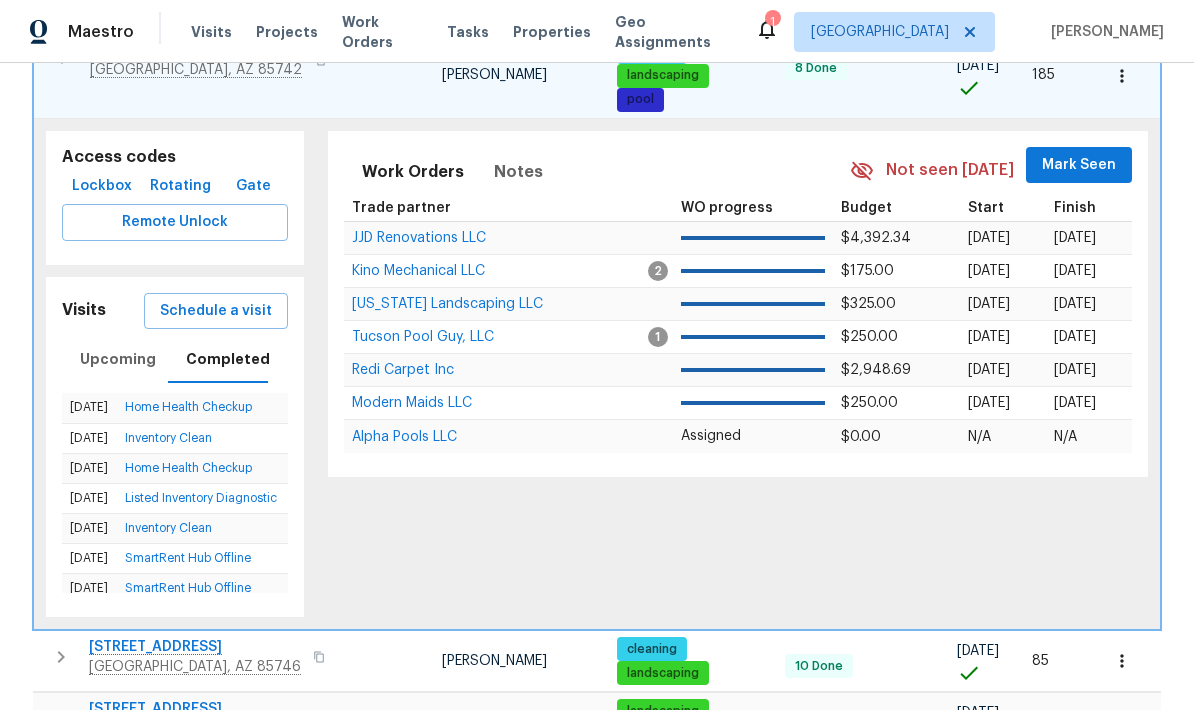 click on "Schedule a visit" at bounding box center (216, 311) 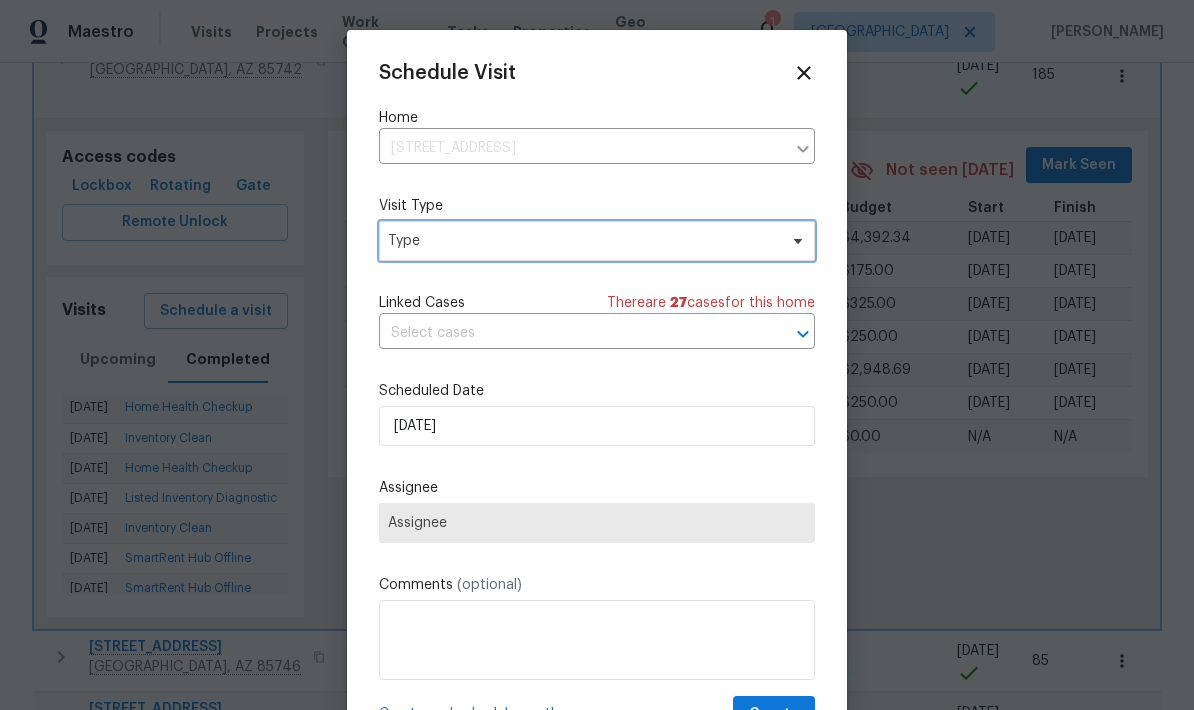 click on "Type" at bounding box center (582, 241) 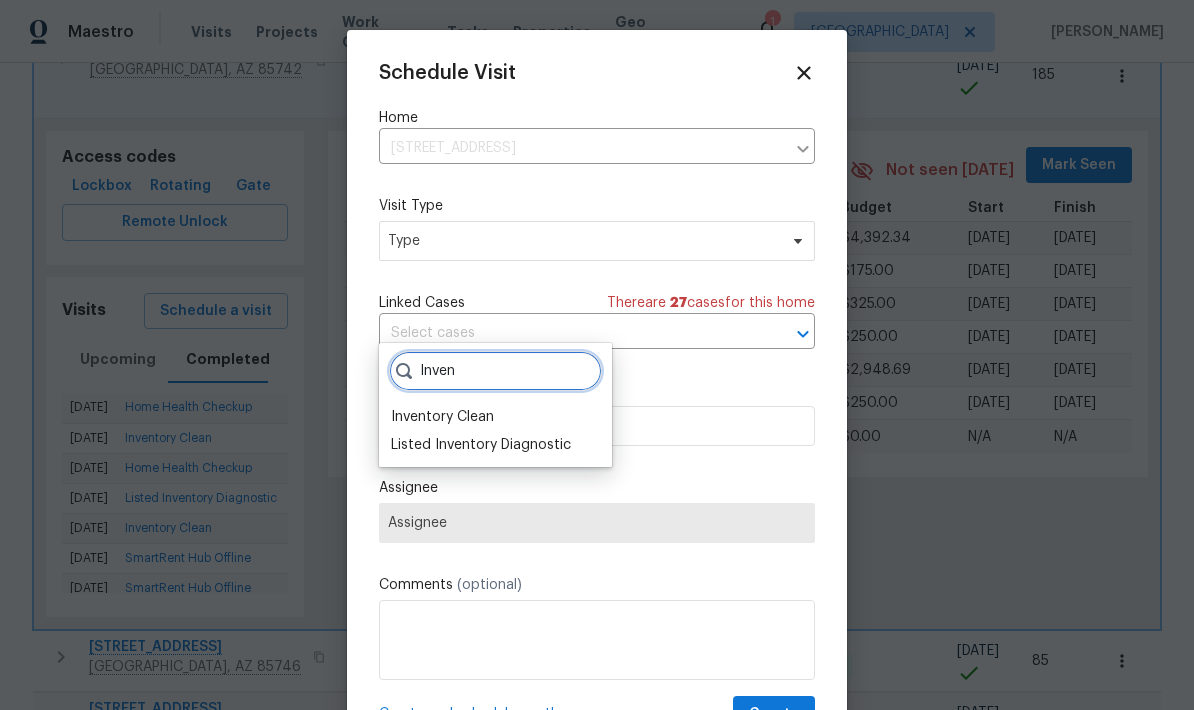 type on "Inven" 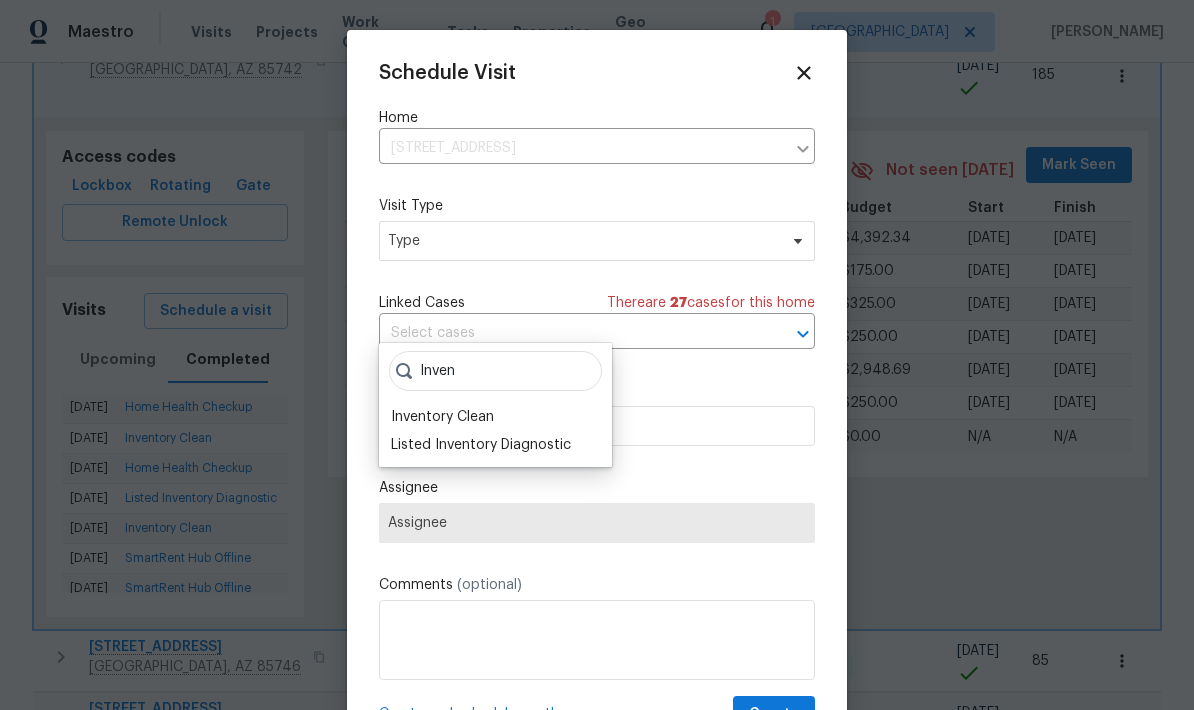 click on "Inventory Clean" at bounding box center [442, 417] 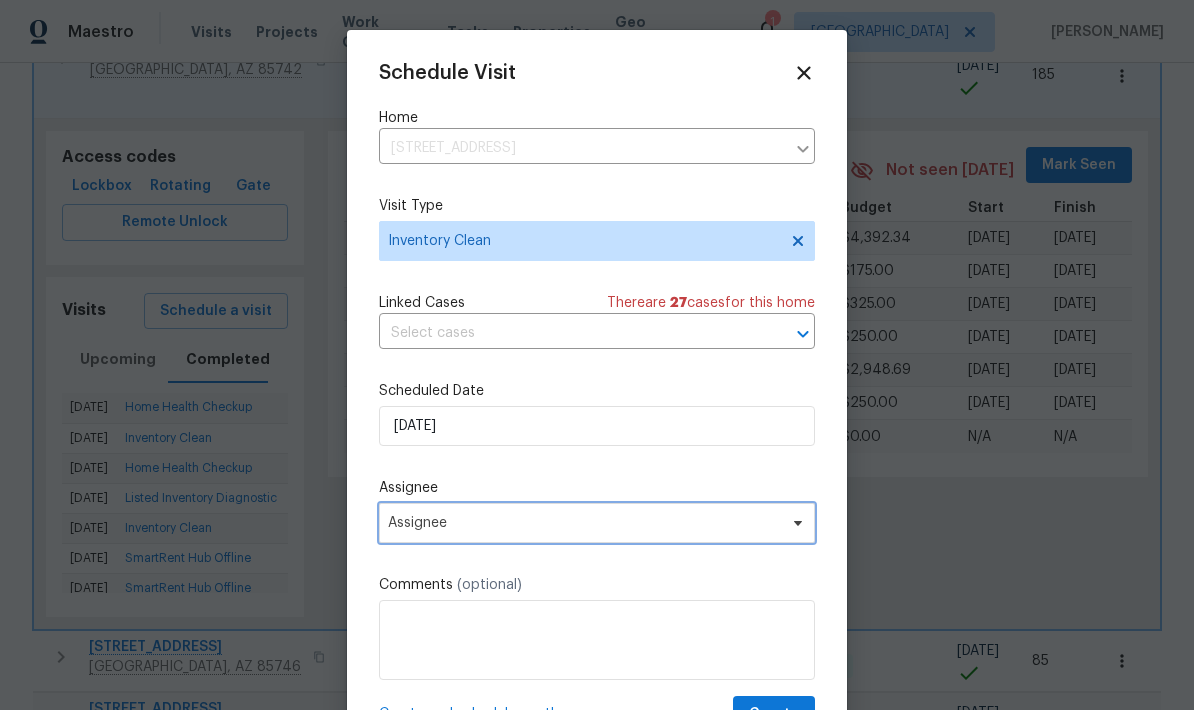 click on "Assignee" at bounding box center [584, 523] 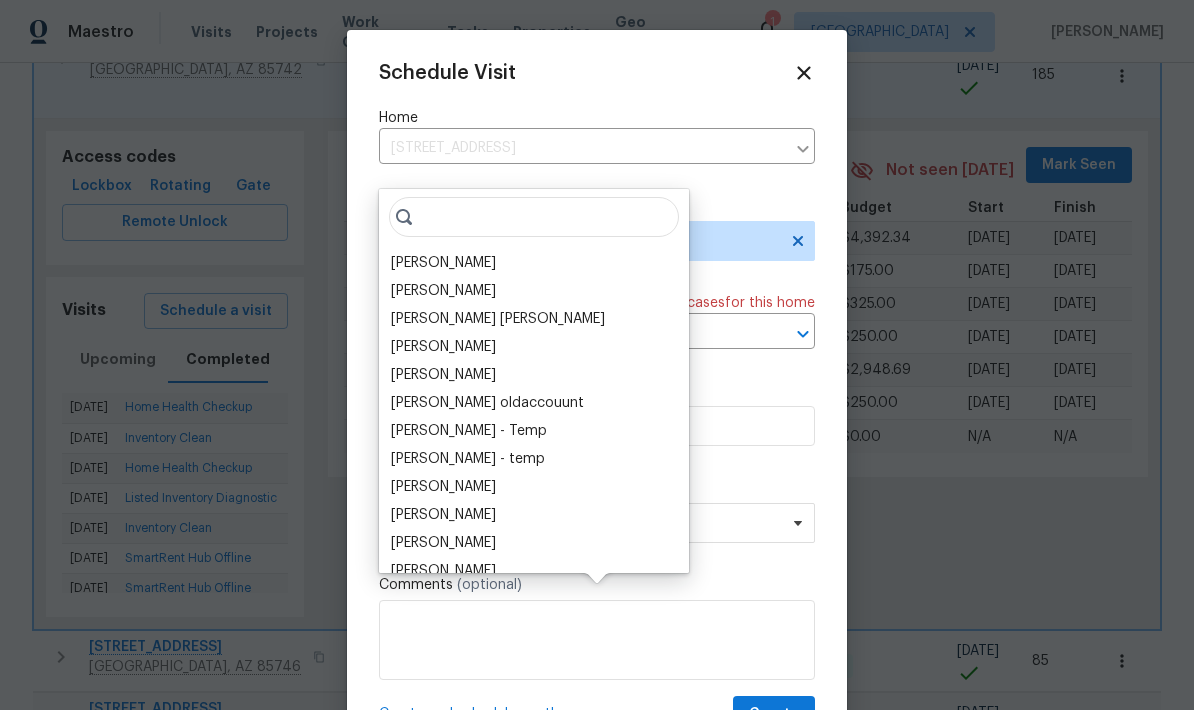 click on "[PERSON_NAME]" at bounding box center (443, 263) 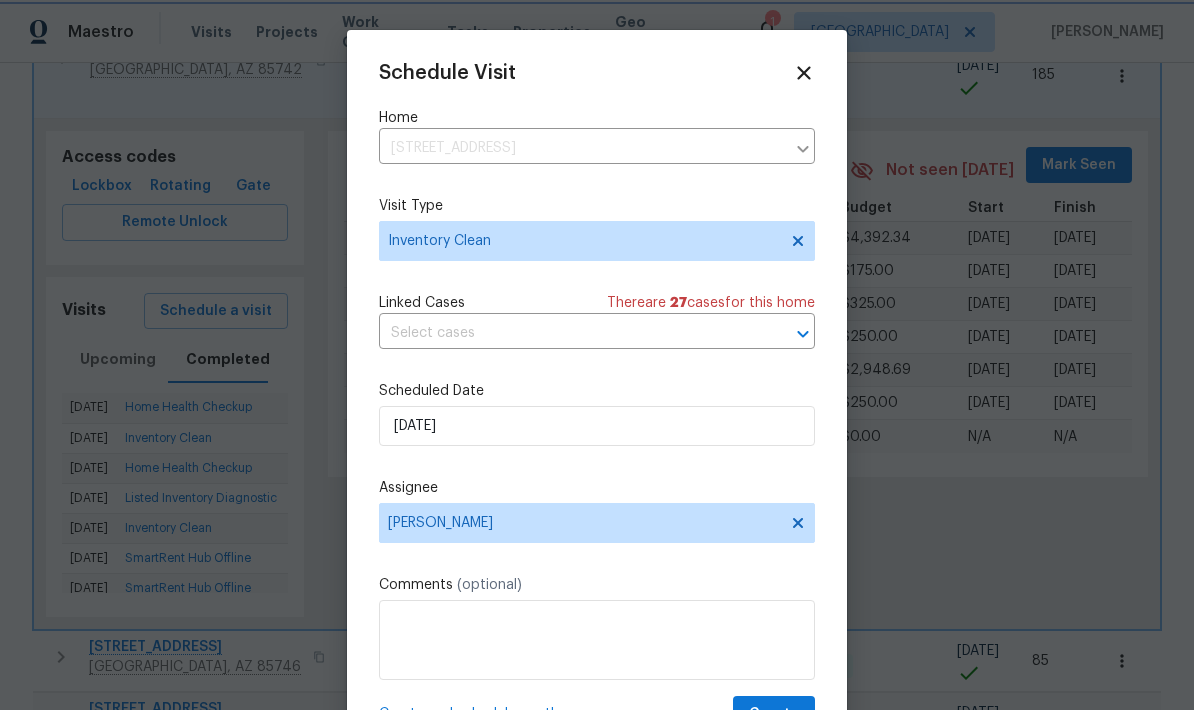scroll, scrollTop: 39, scrollLeft: 0, axis: vertical 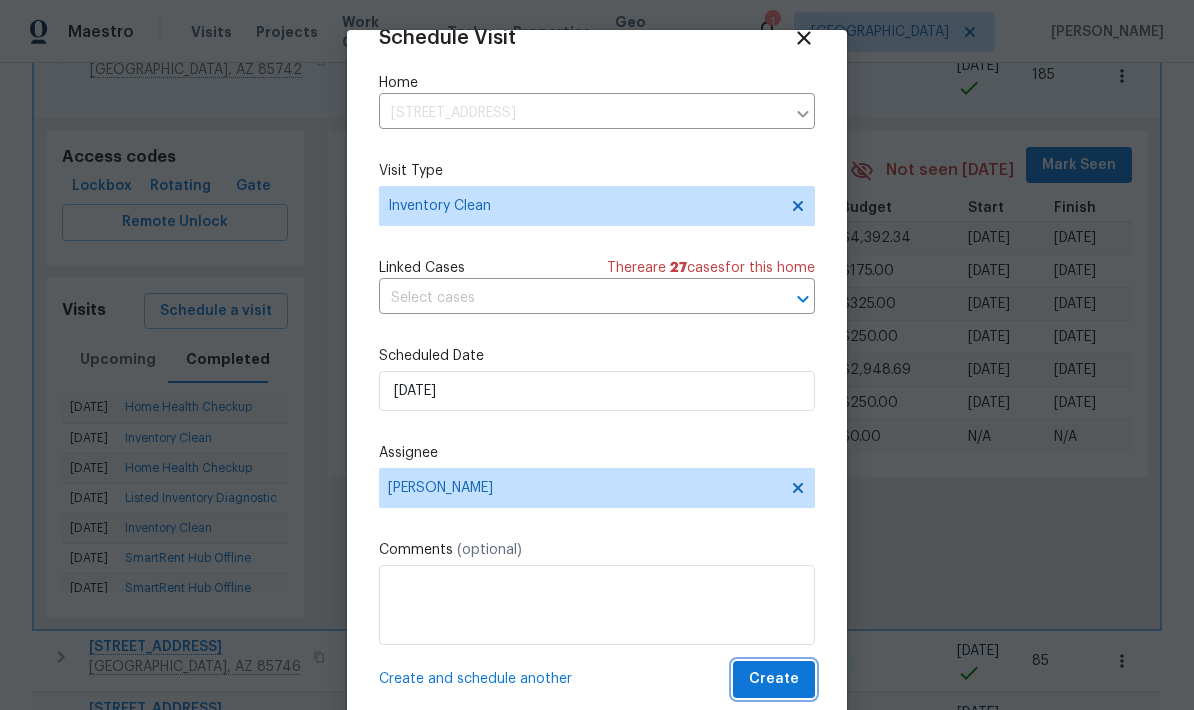 click on "Create" at bounding box center (774, 679) 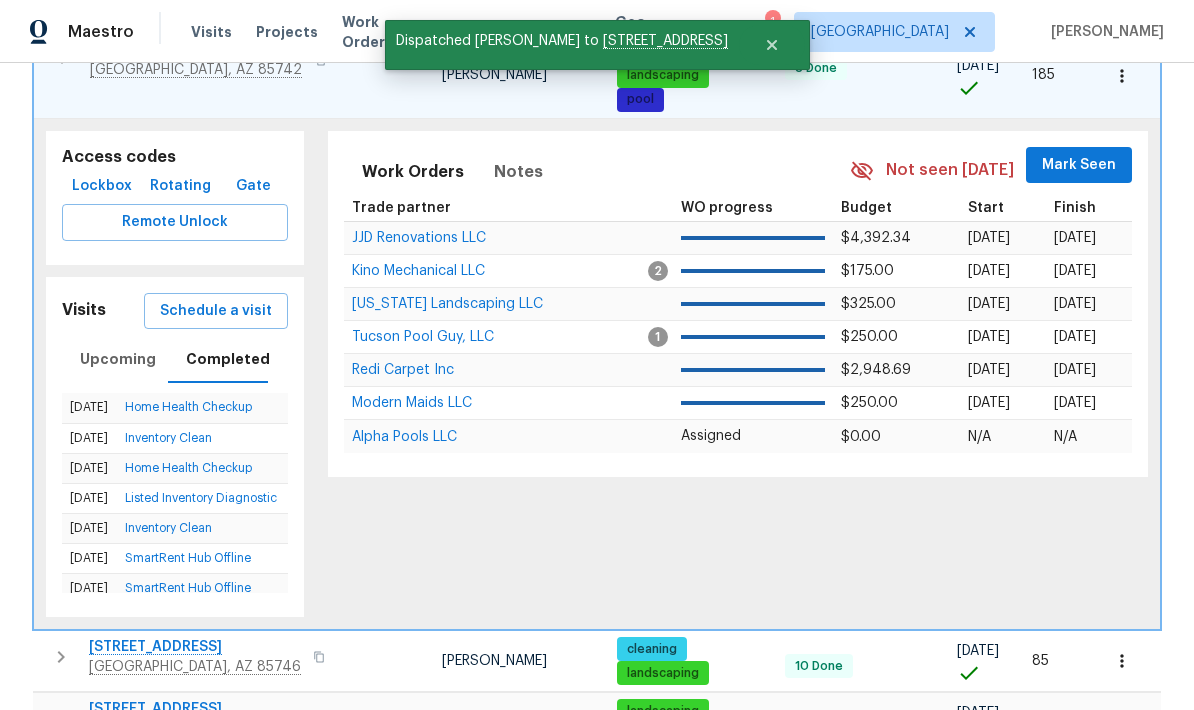 scroll, scrollTop: 0, scrollLeft: 0, axis: both 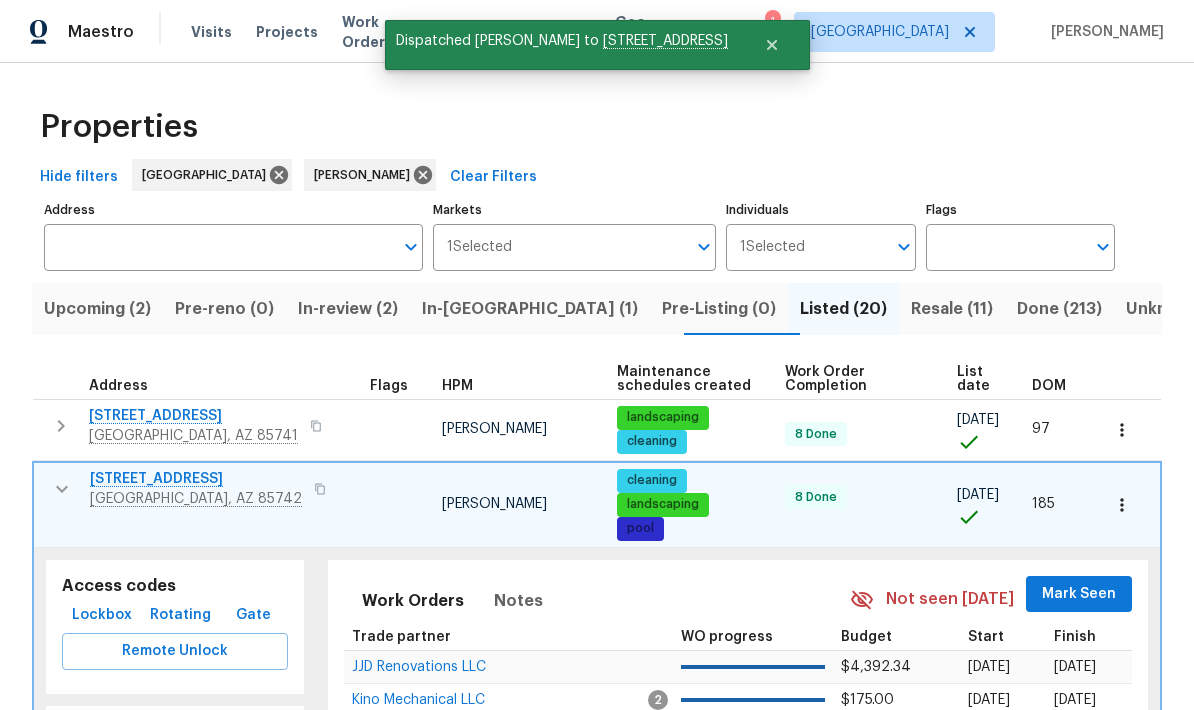 click 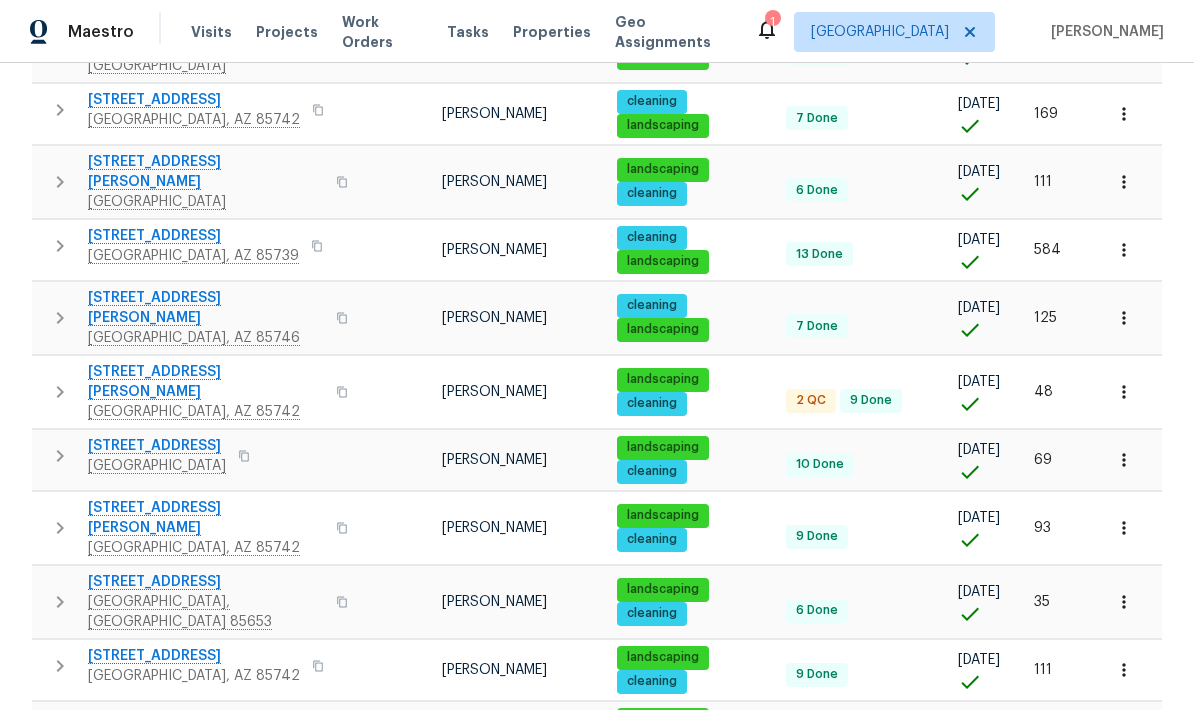 scroll, scrollTop: 967, scrollLeft: 0, axis: vertical 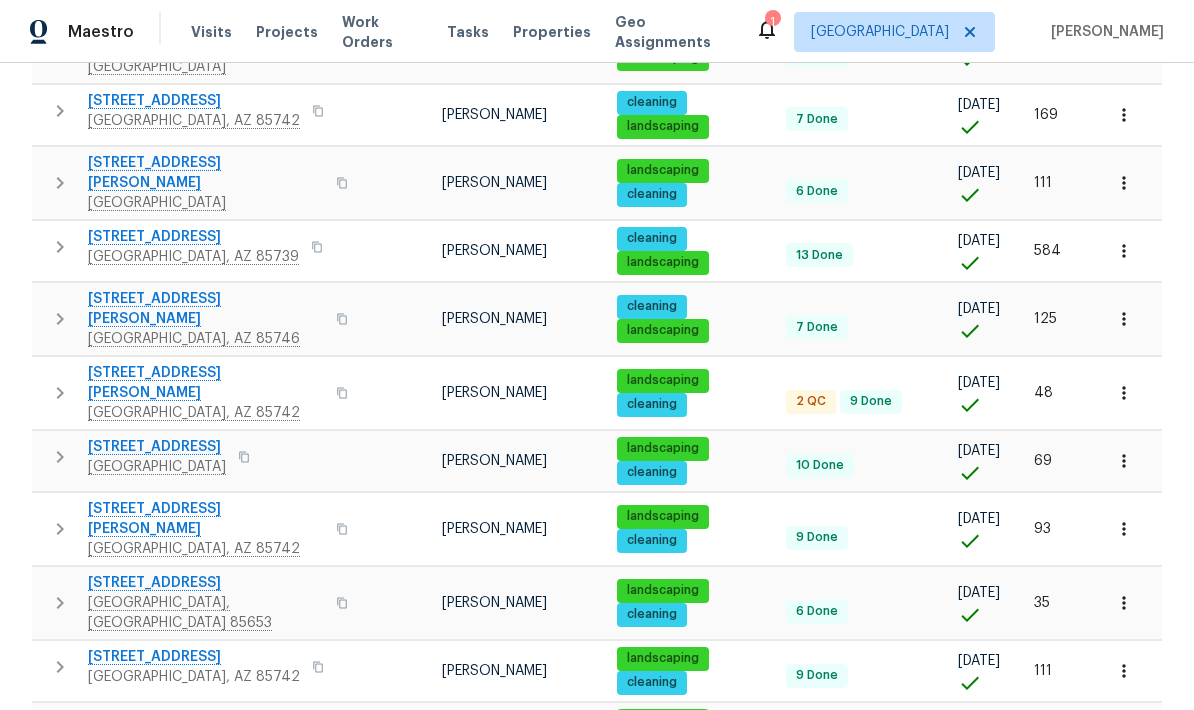 click on "[STREET_ADDRESS][PERSON_NAME]" at bounding box center (206, 383) 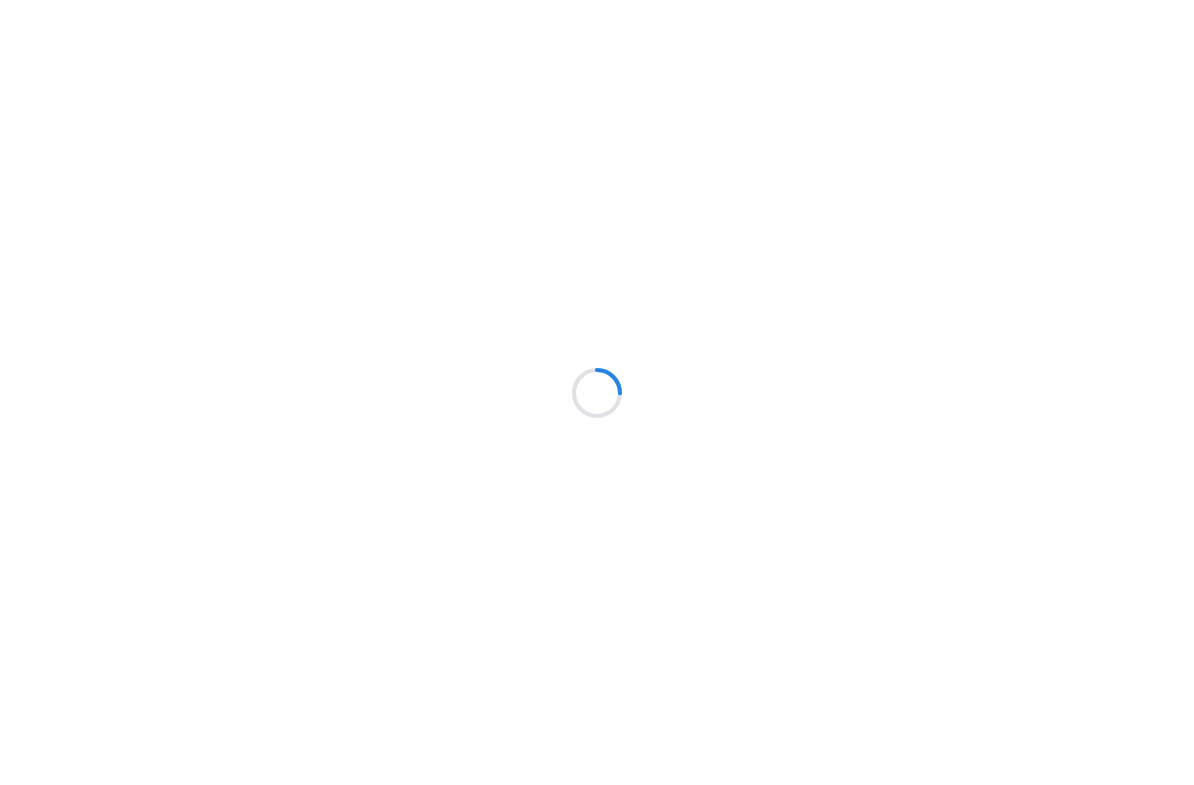 scroll, scrollTop: 0, scrollLeft: 0, axis: both 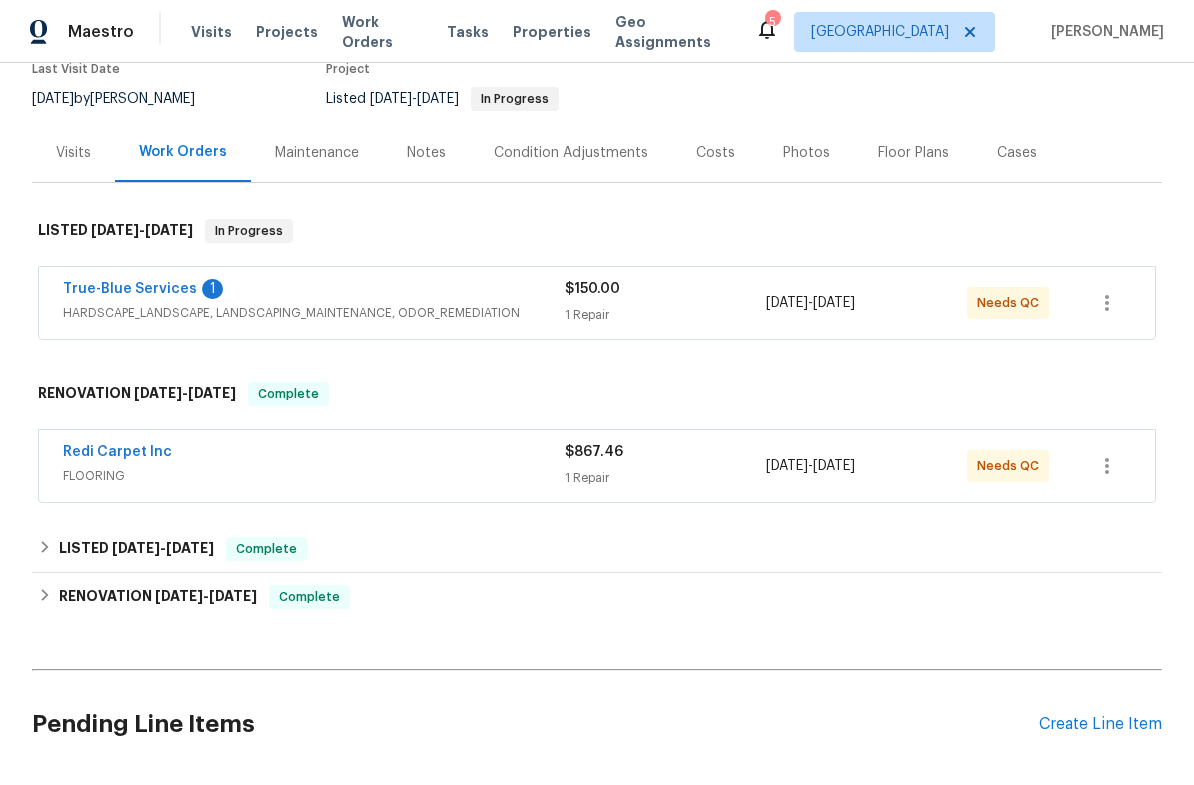 click on "True-Blue Services" at bounding box center [130, 289] 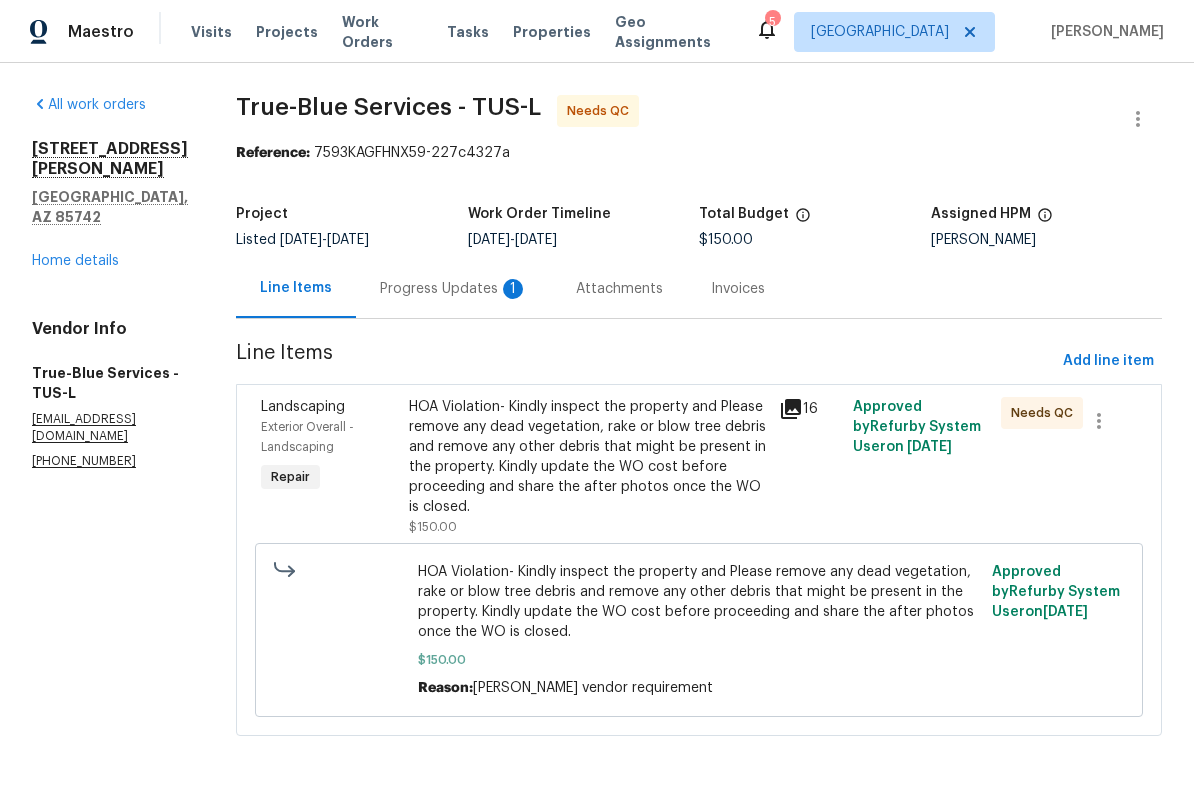 click on "Progress Updates 1" at bounding box center (454, 289) 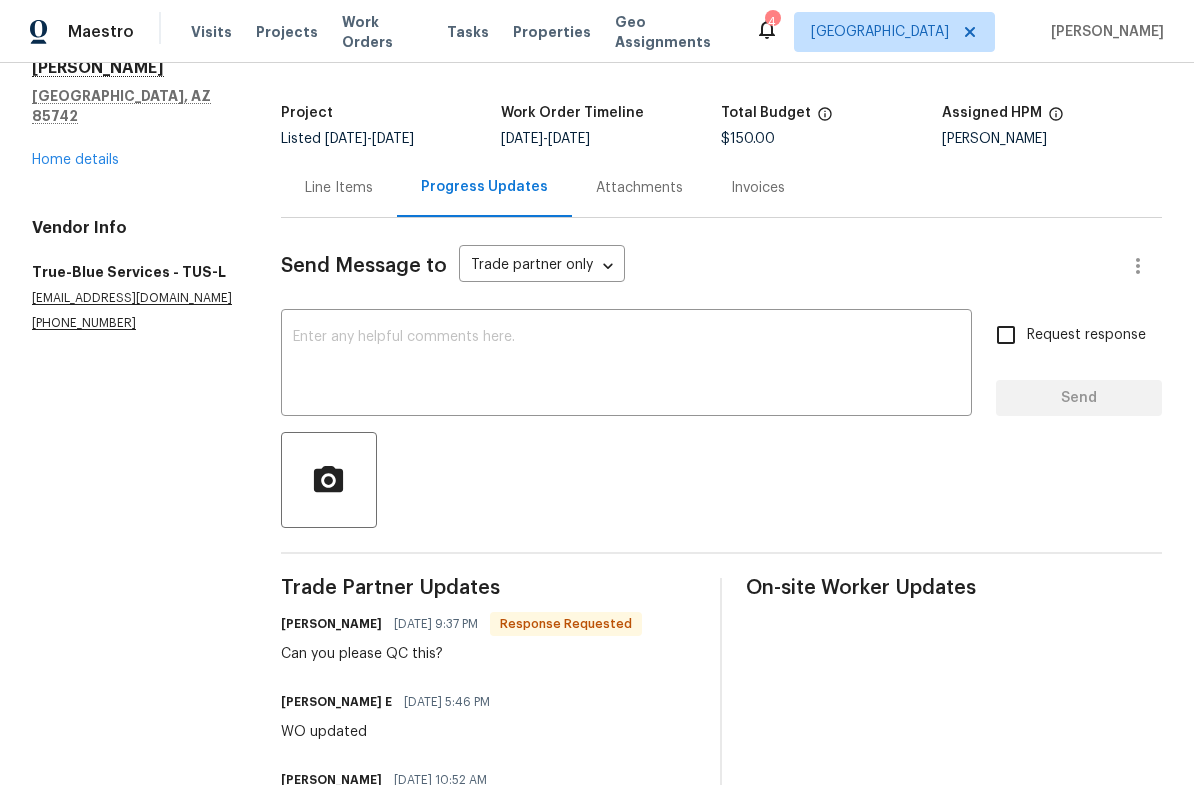 scroll, scrollTop: 97, scrollLeft: 0, axis: vertical 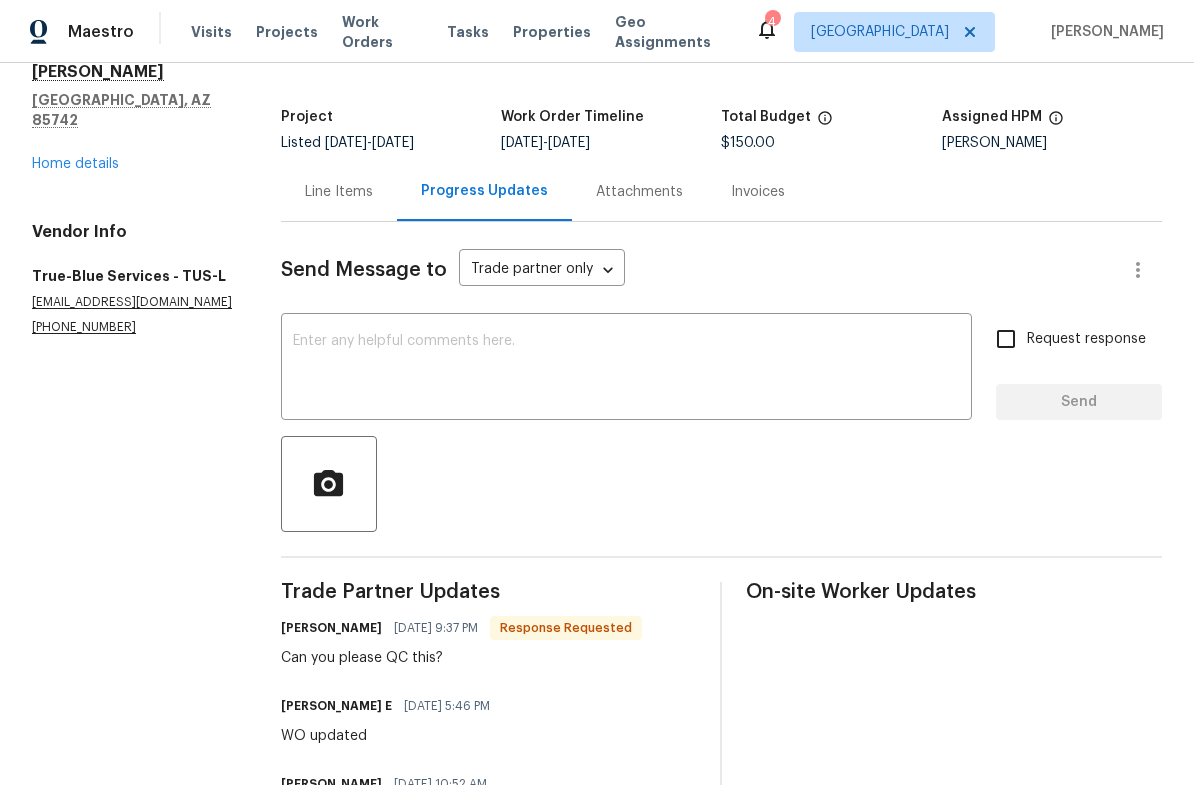 click on "Home details" at bounding box center (75, 164) 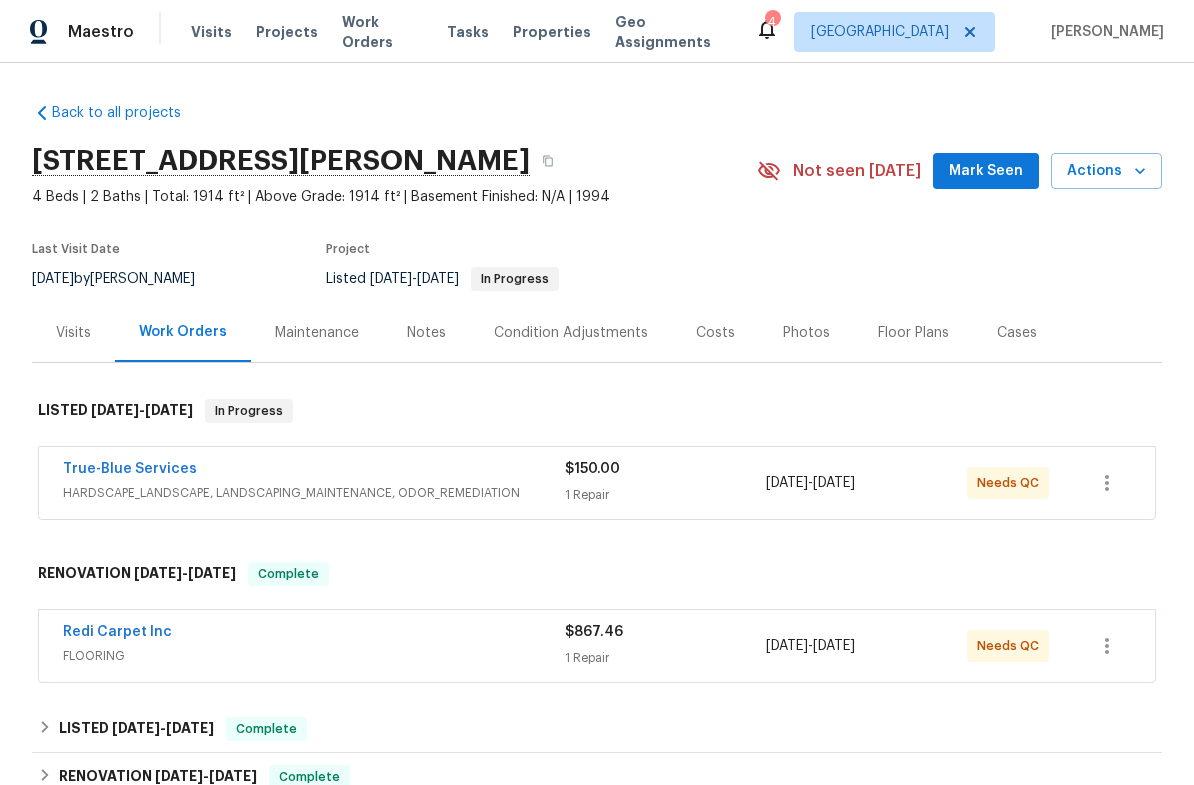 click on "HARDSCAPE_LANDSCAPE, LANDSCAPING_MAINTENANCE, ODOR_REMEDIATION" at bounding box center (314, 493) 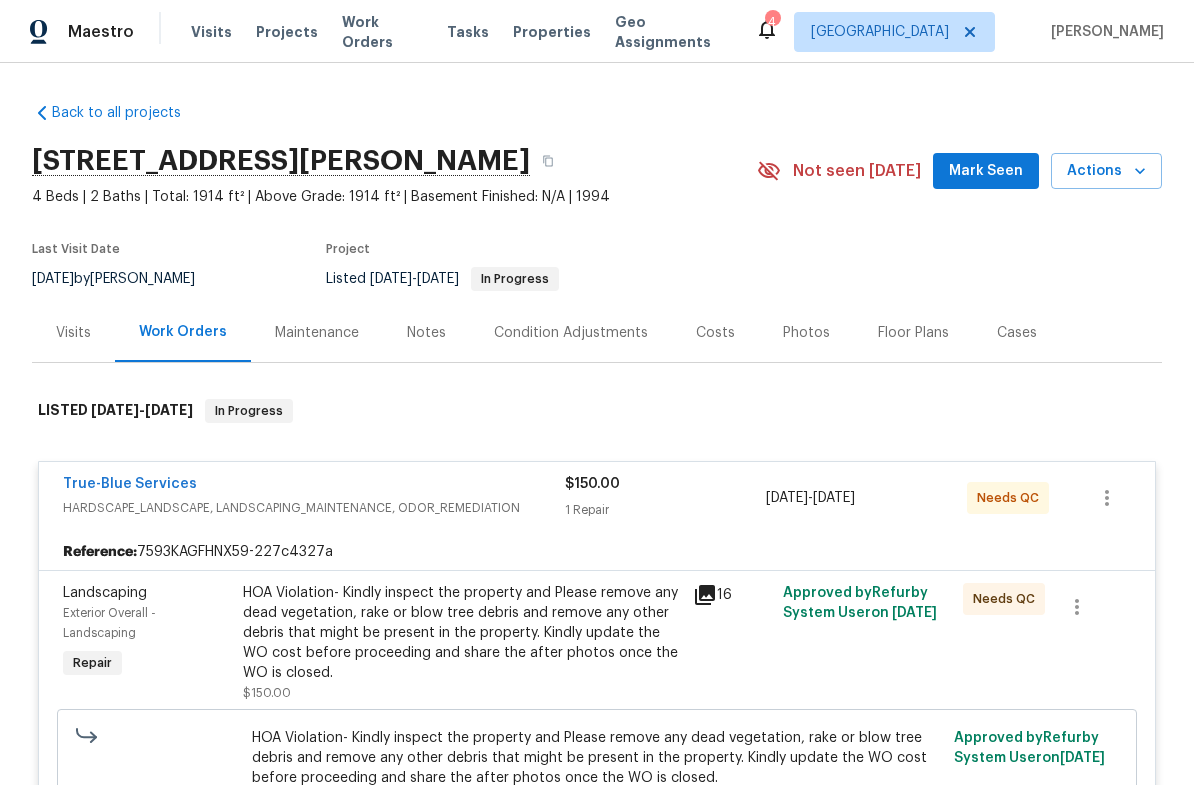 click on "HOA Violation- Kindly inspect the property and Please remove any dead vegetation, rake or blow tree debris and remove any other debris that might be present in the property. Kindly update the WO cost before proceeding and share the after photos once the WO is closed." at bounding box center [462, 633] 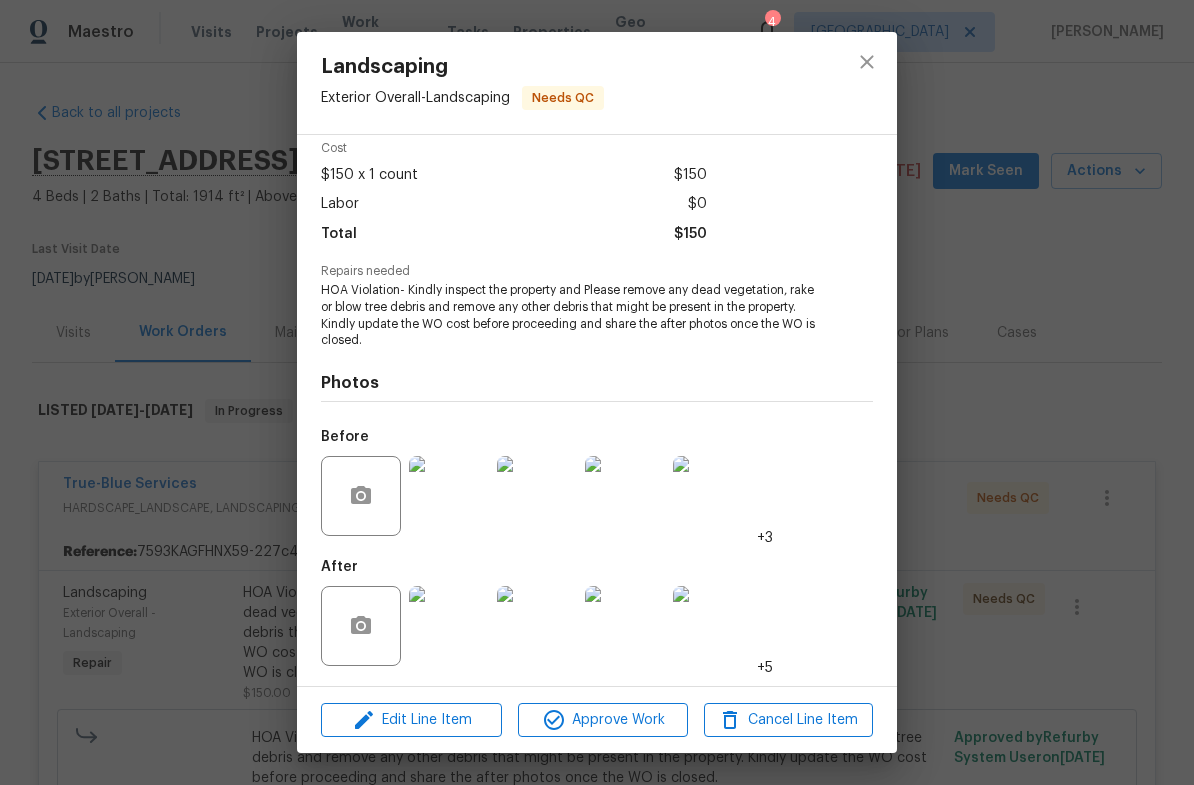 scroll, scrollTop: 89, scrollLeft: 0, axis: vertical 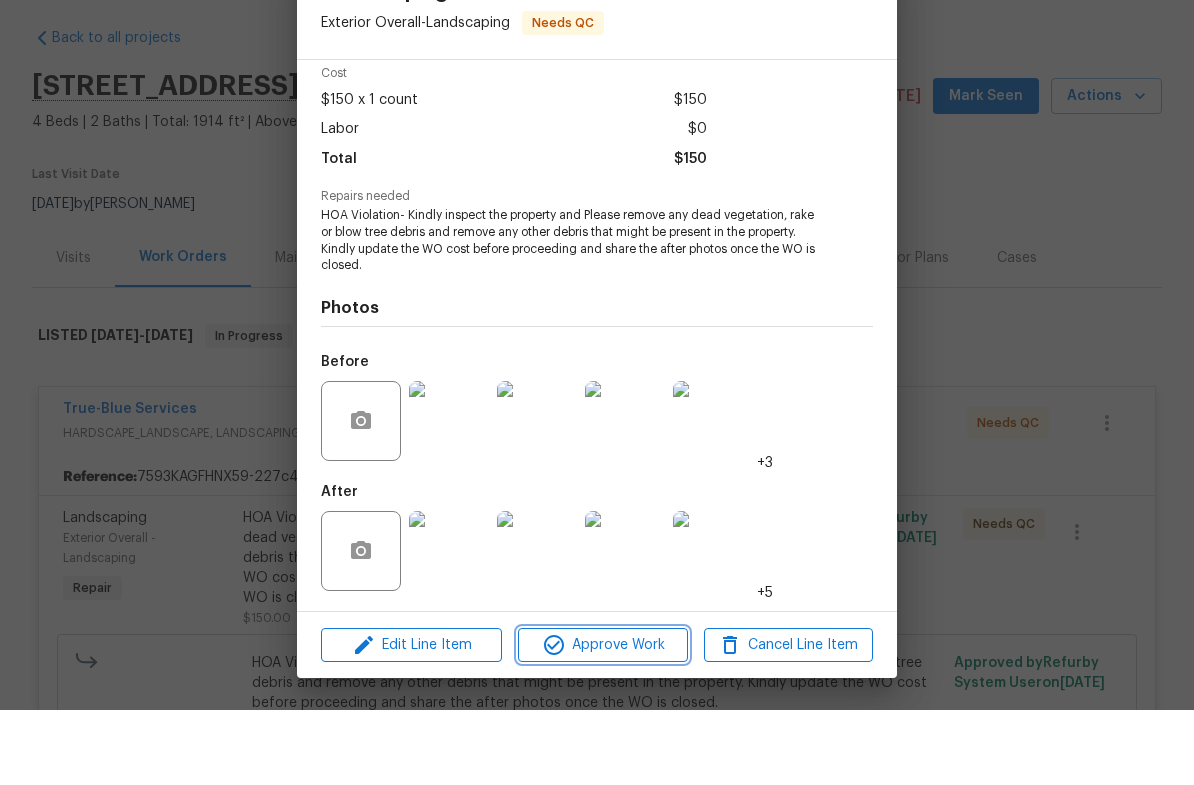 click on "Approve Work" at bounding box center [602, 720] 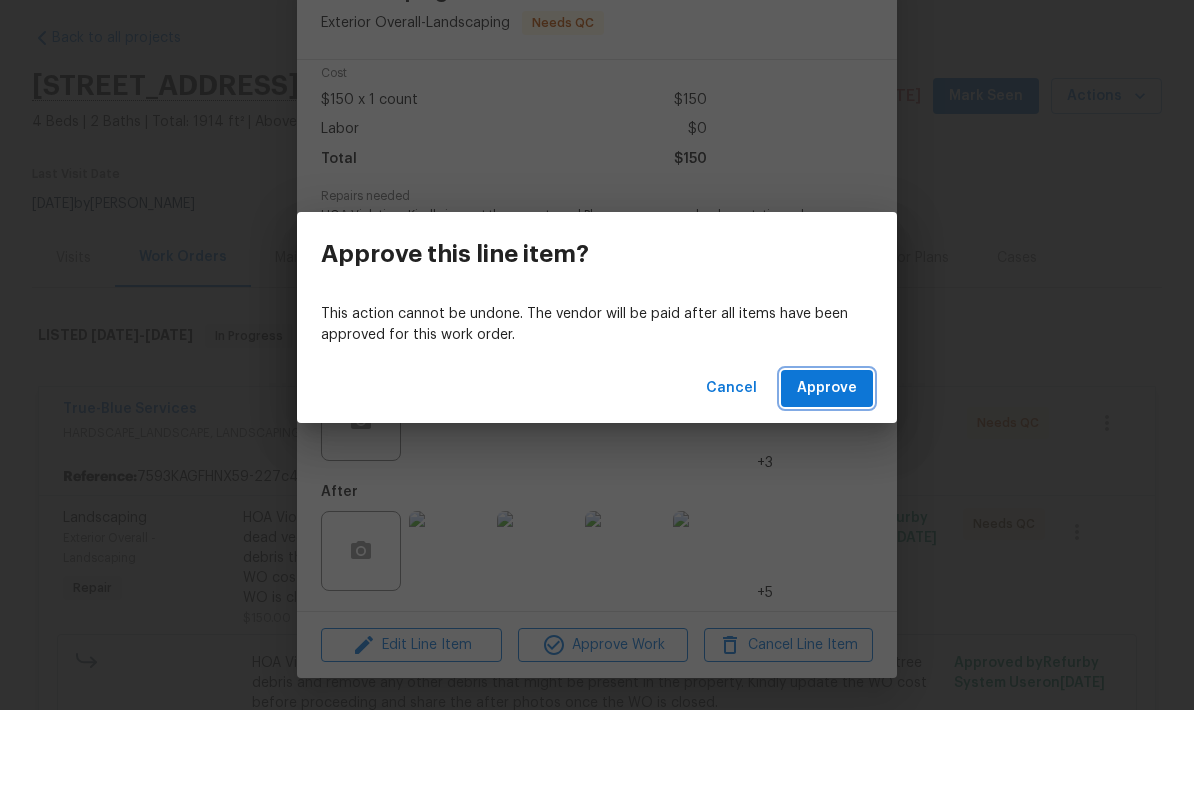 click on "Approve" at bounding box center (827, 463) 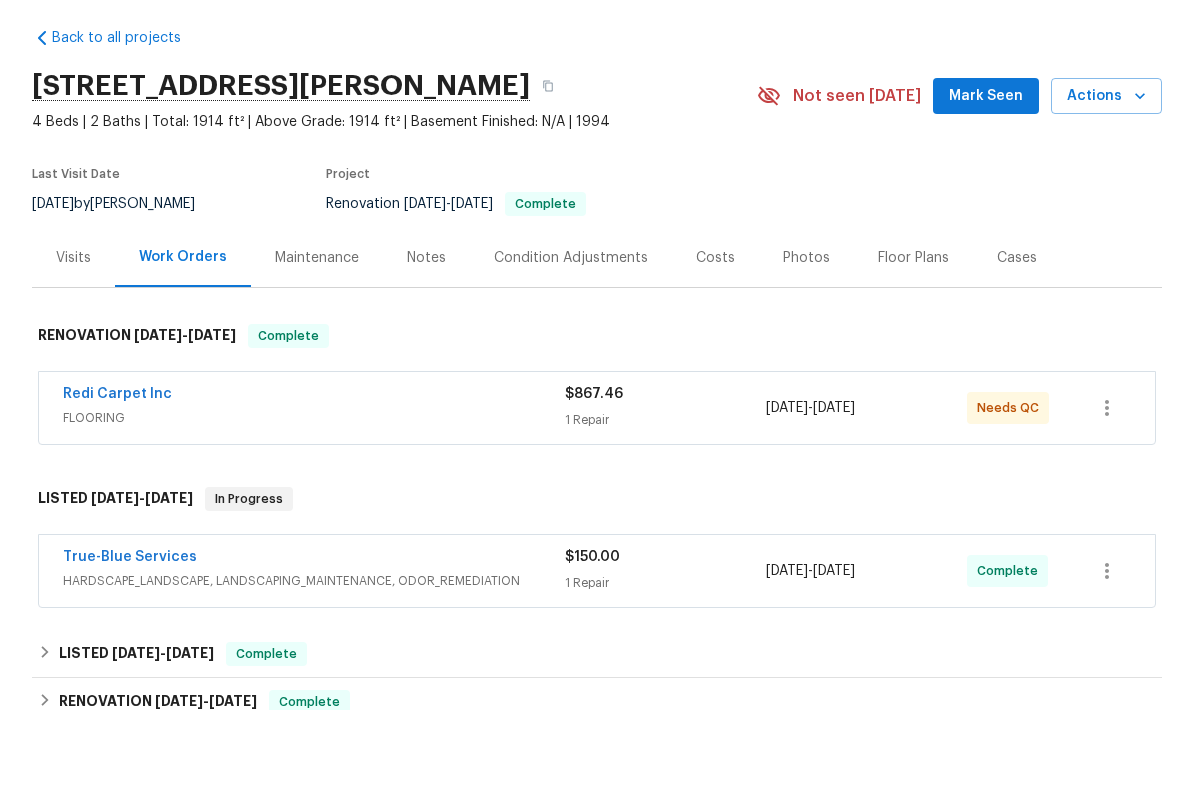 click on "FLOORING" at bounding box center (314, 493) 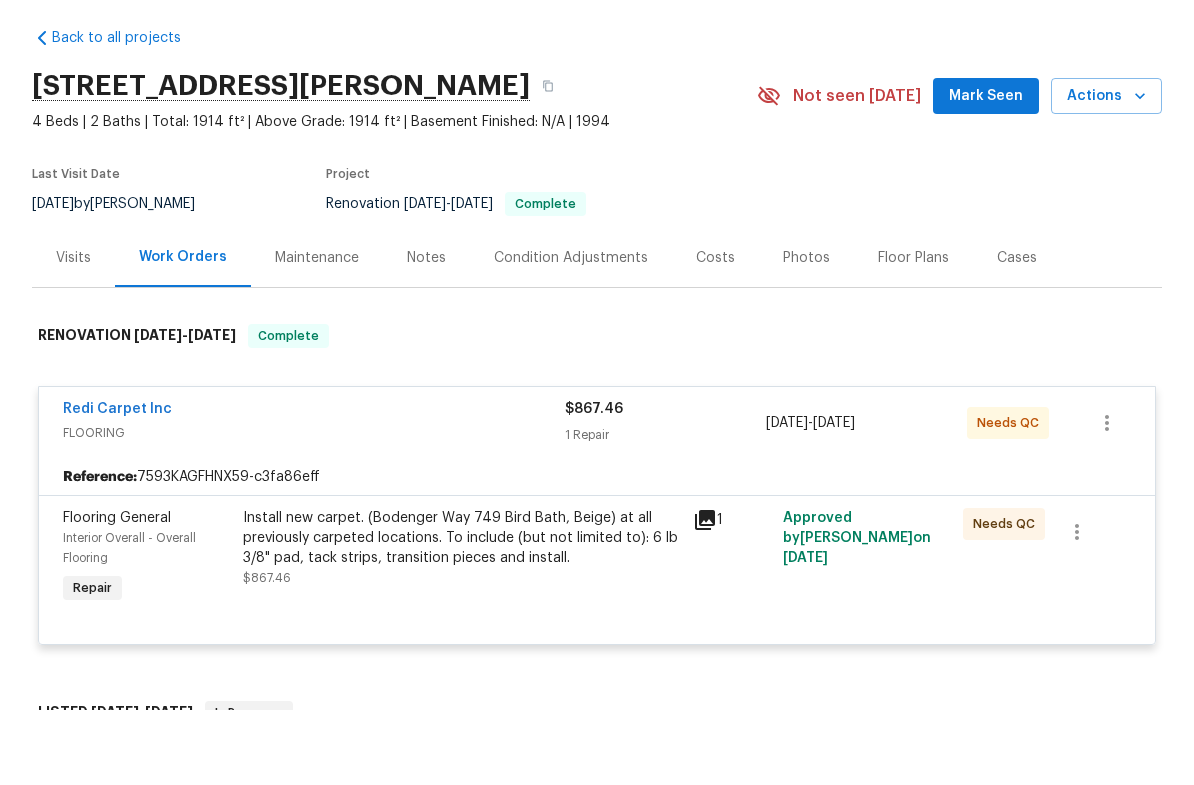 click on "Redi Carpet Inc" at bounding box center [314, 486] 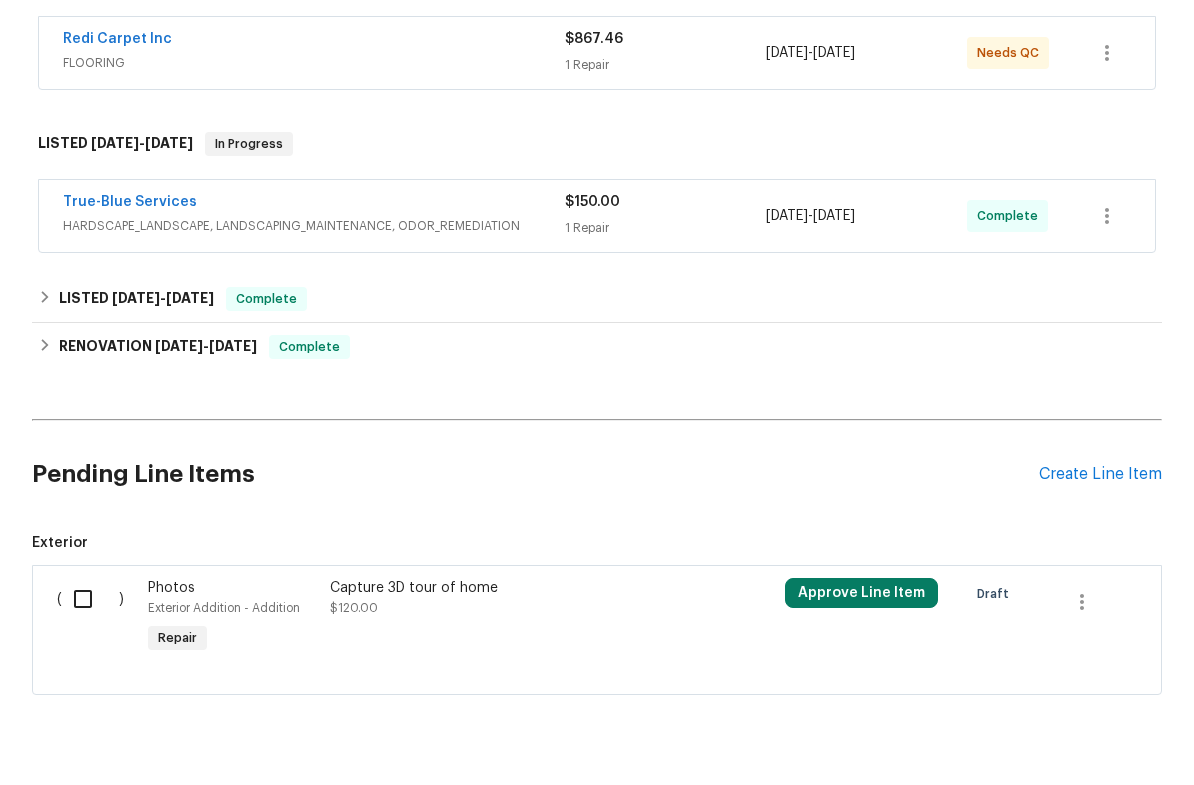 scroll, scrollTop: 348, scrollLeft: 0, axis: vertical 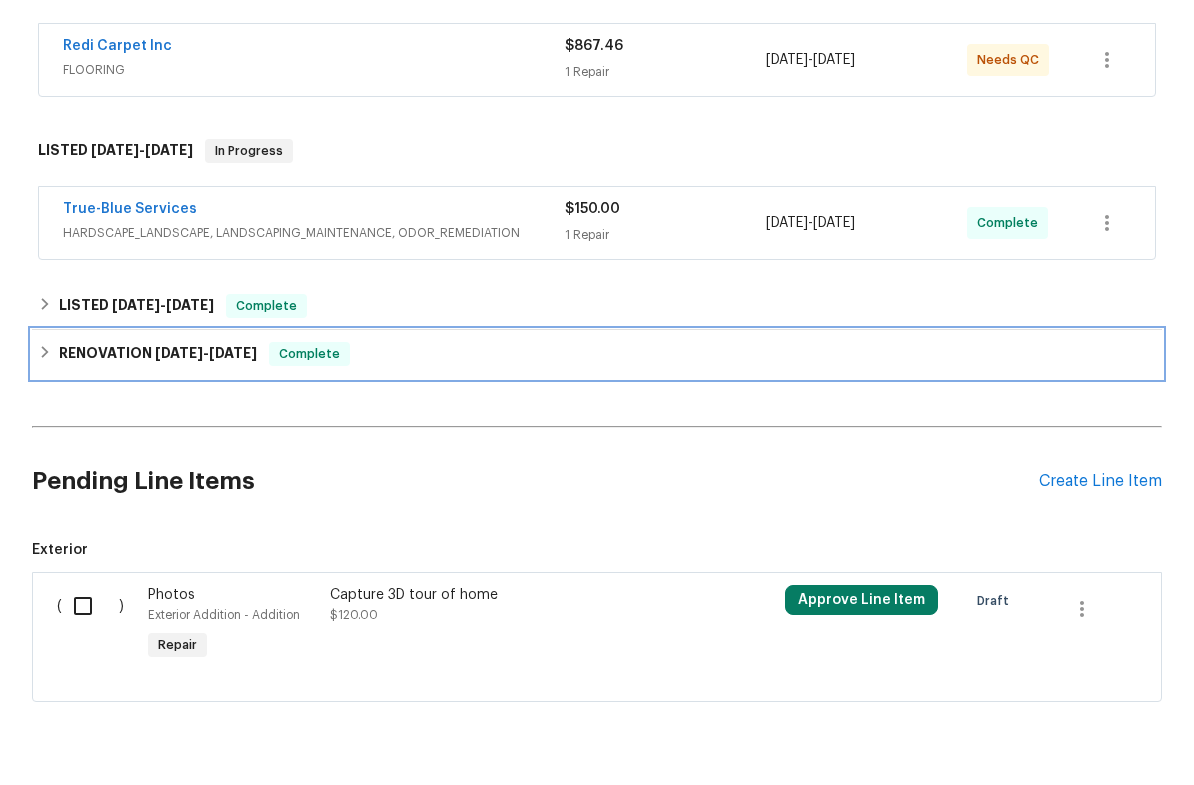 click 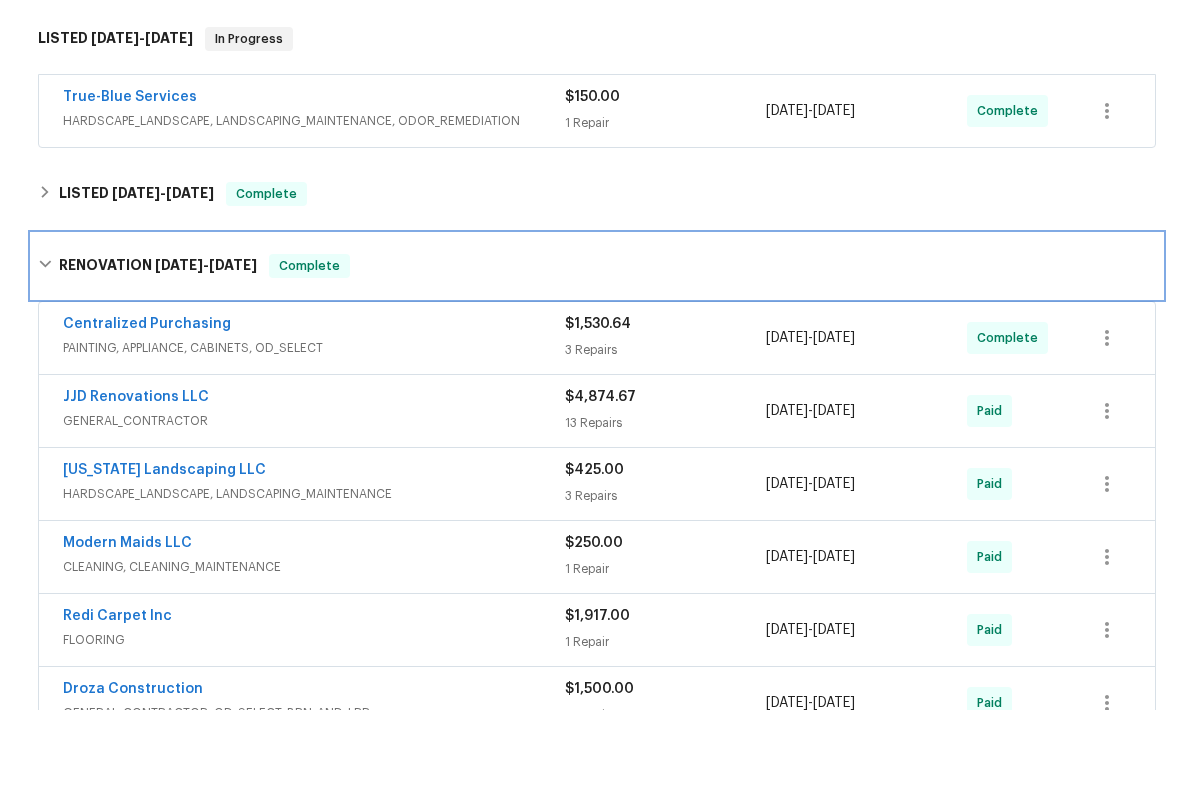 scroll, scrollTop: 406, scrollLeft: 0, axis: vertical 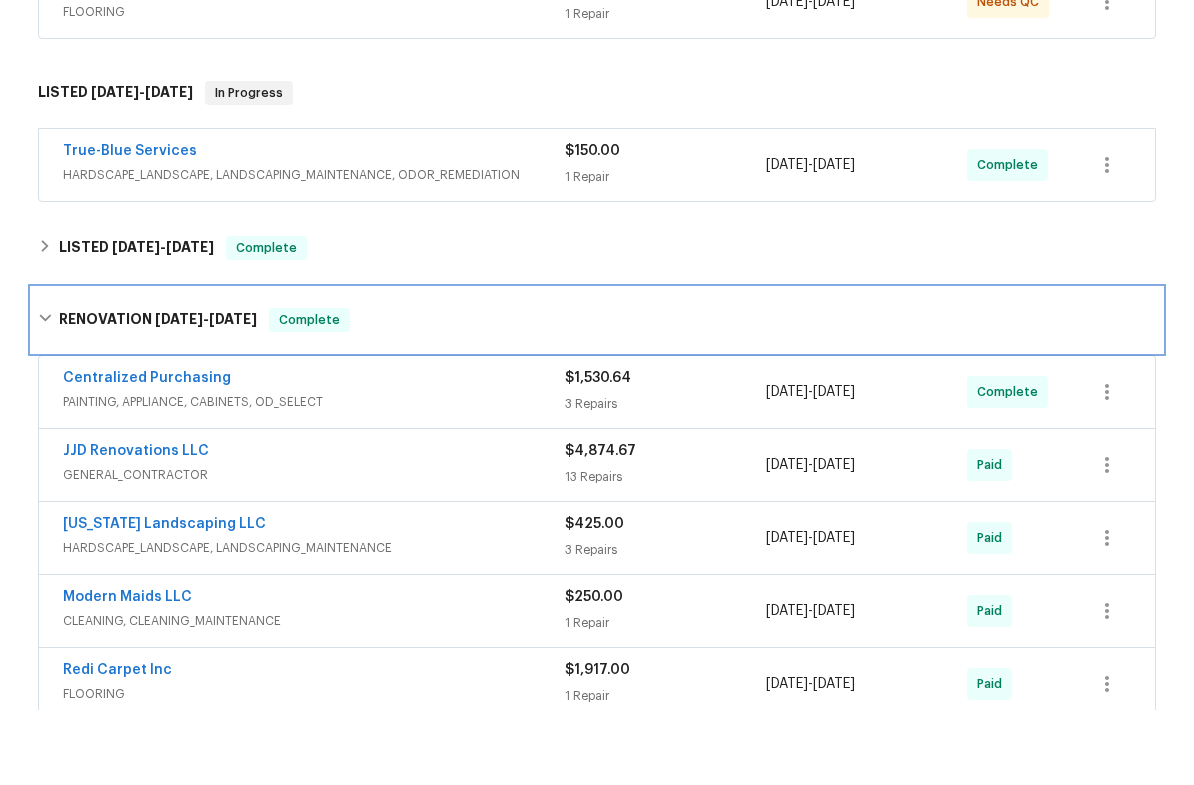 click on "RENOVATION   [DATE]  -  [DATE] Complete" at bounding box center [597, 395] 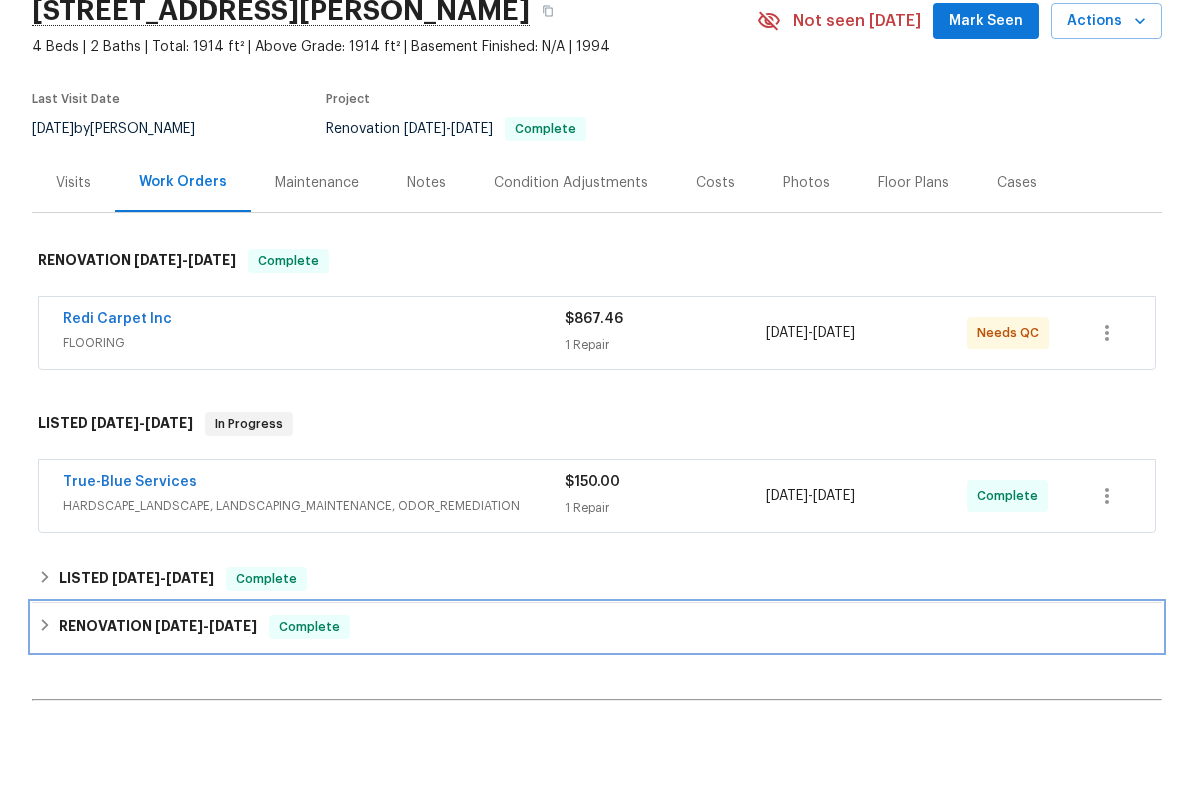 scroll, scrollTop: 73, scrollLeft: 0, axis: vertical 